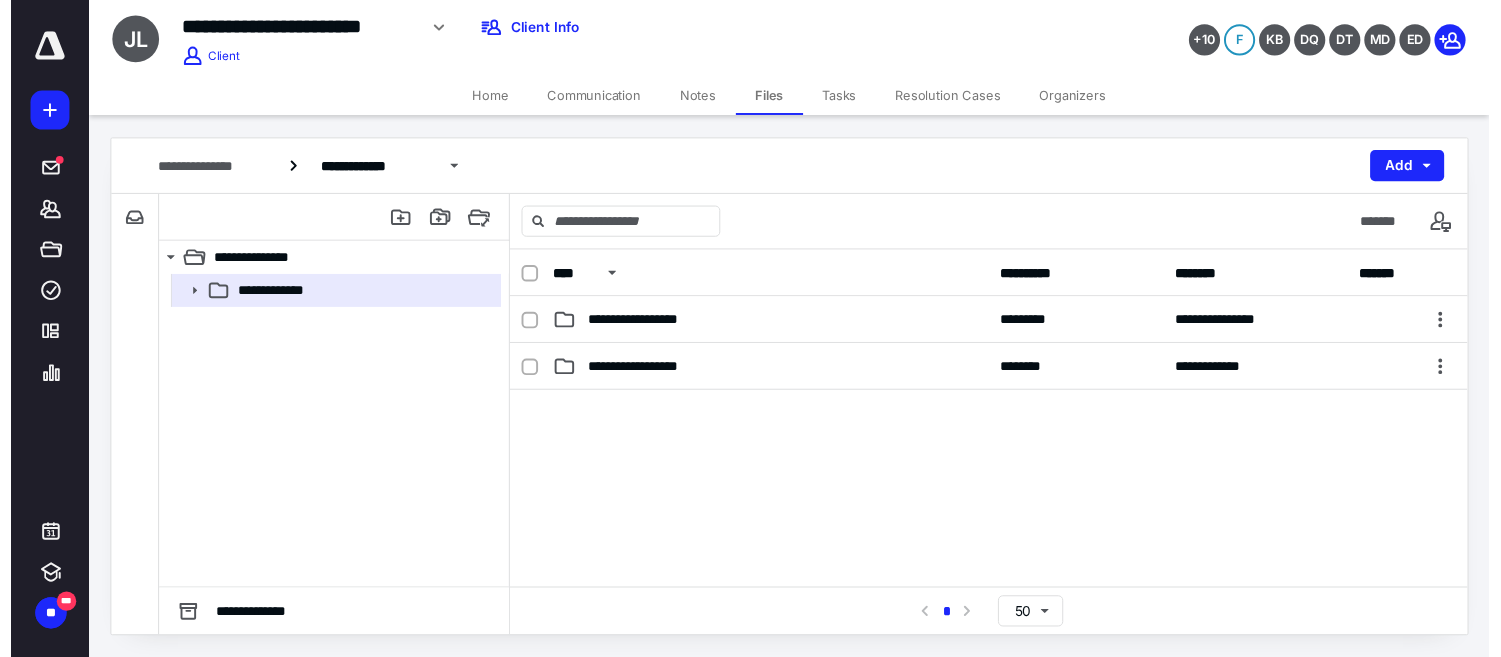 scroll, scrollTop: 0, scrollLeft: 0, axis: both 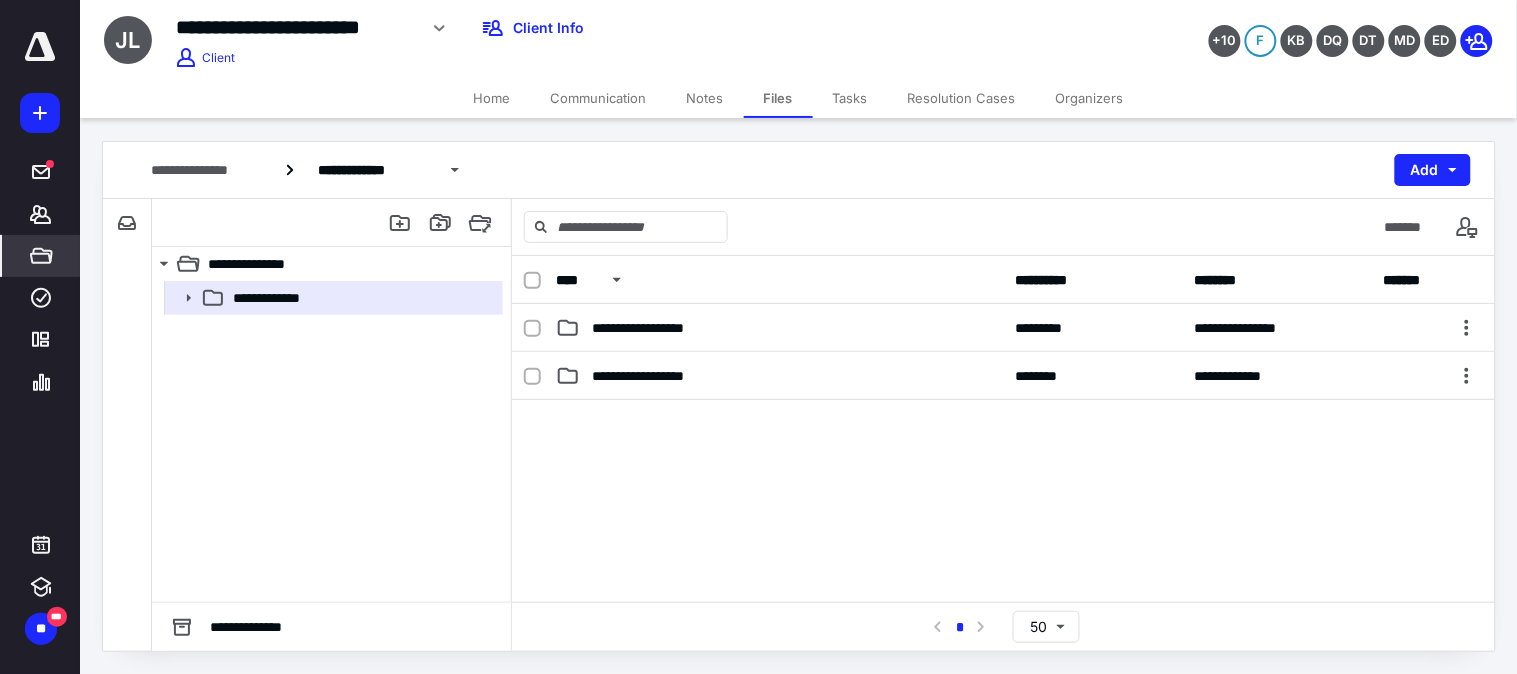 click on "*****" at bounding box center (41, 256) 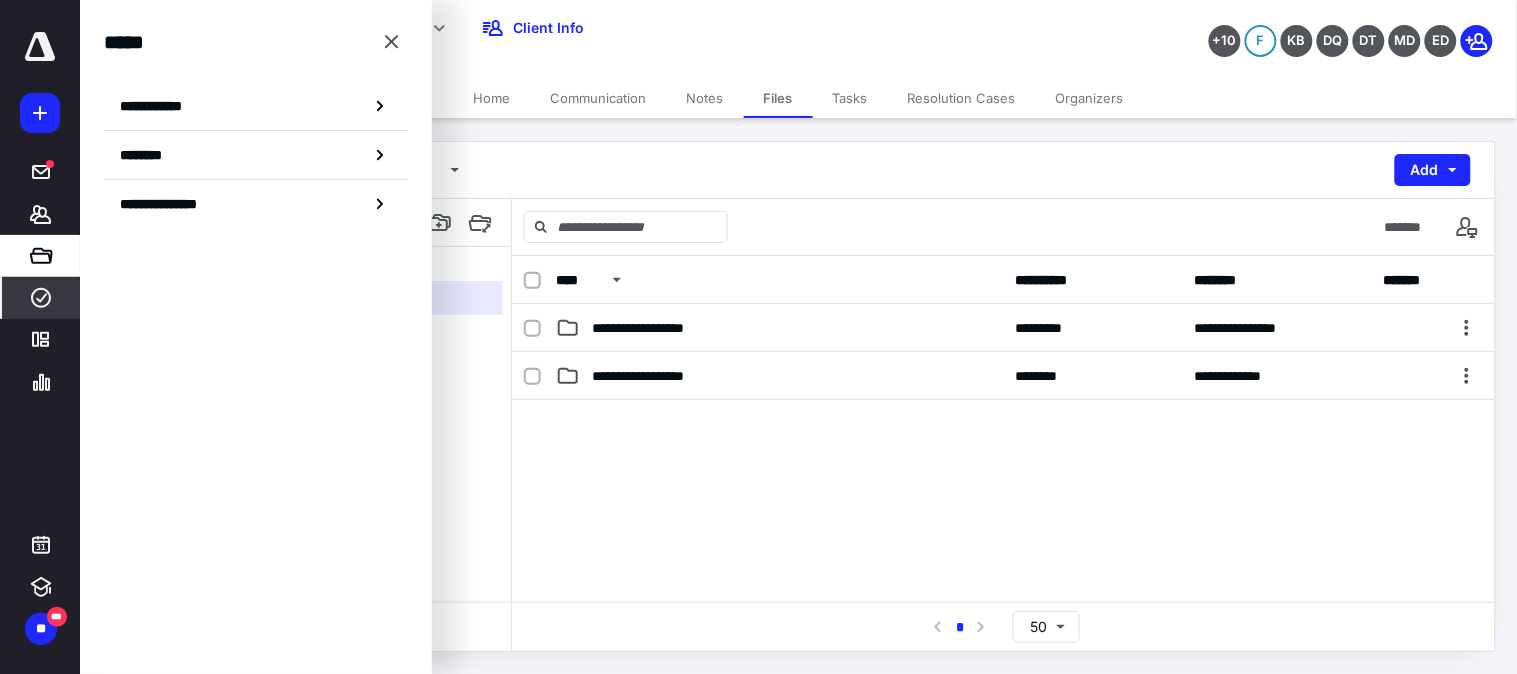 click 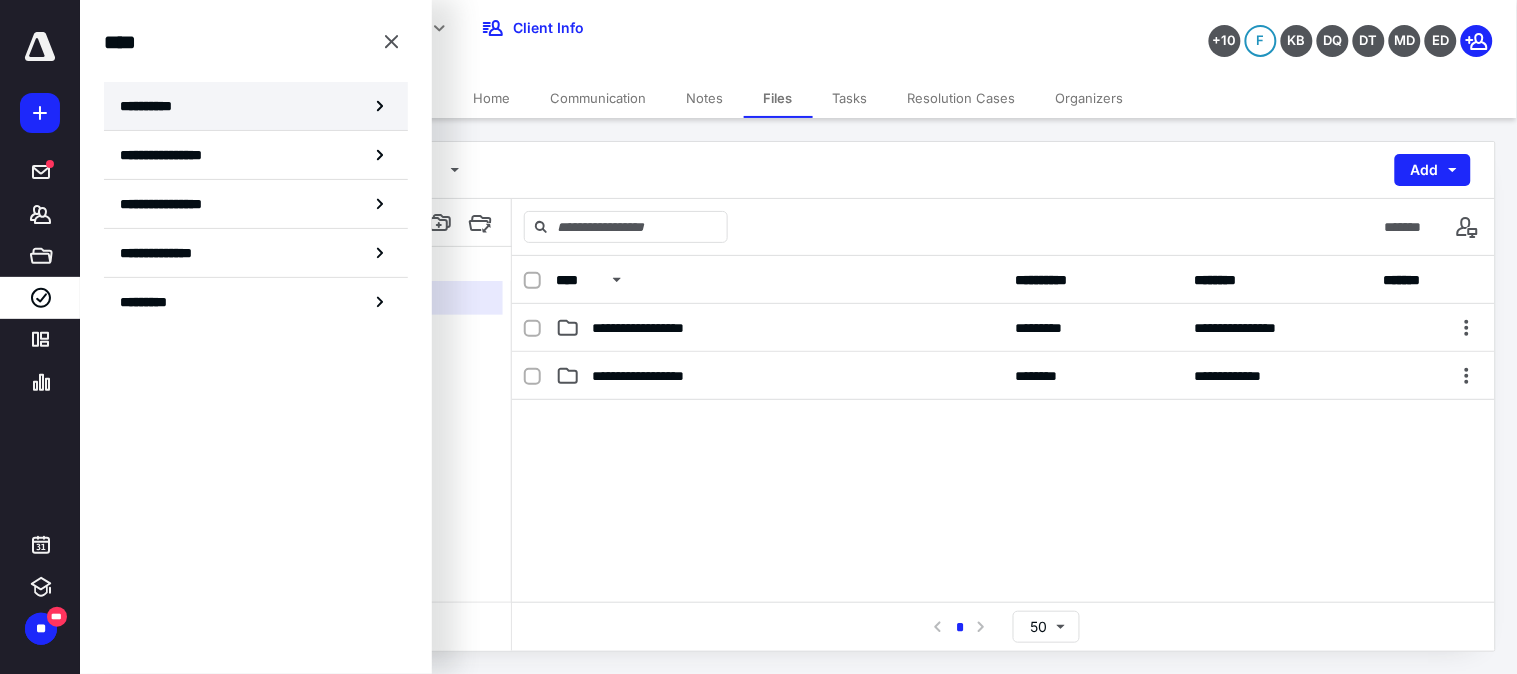 click on "**********" at bounding box center (154, 106) 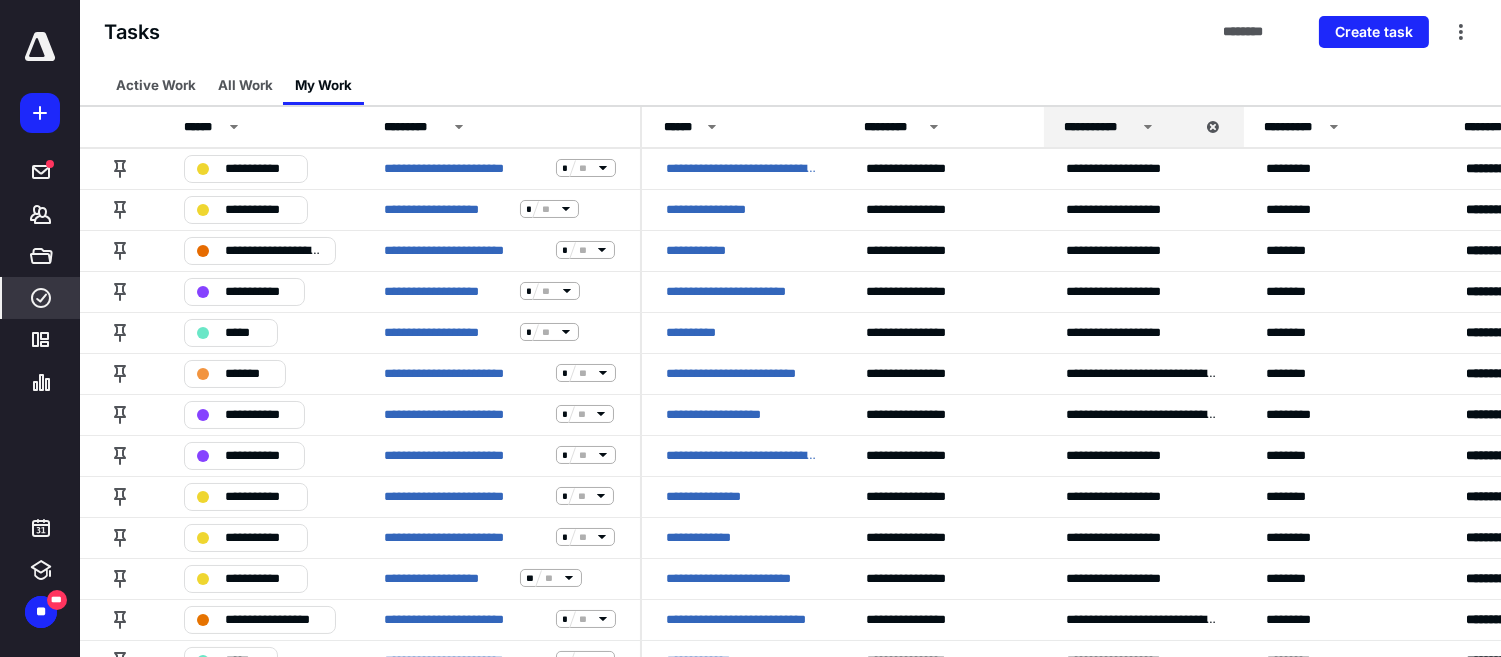 scroll, scrollTop: 1688, scrollLeft: 0, axis: vertical 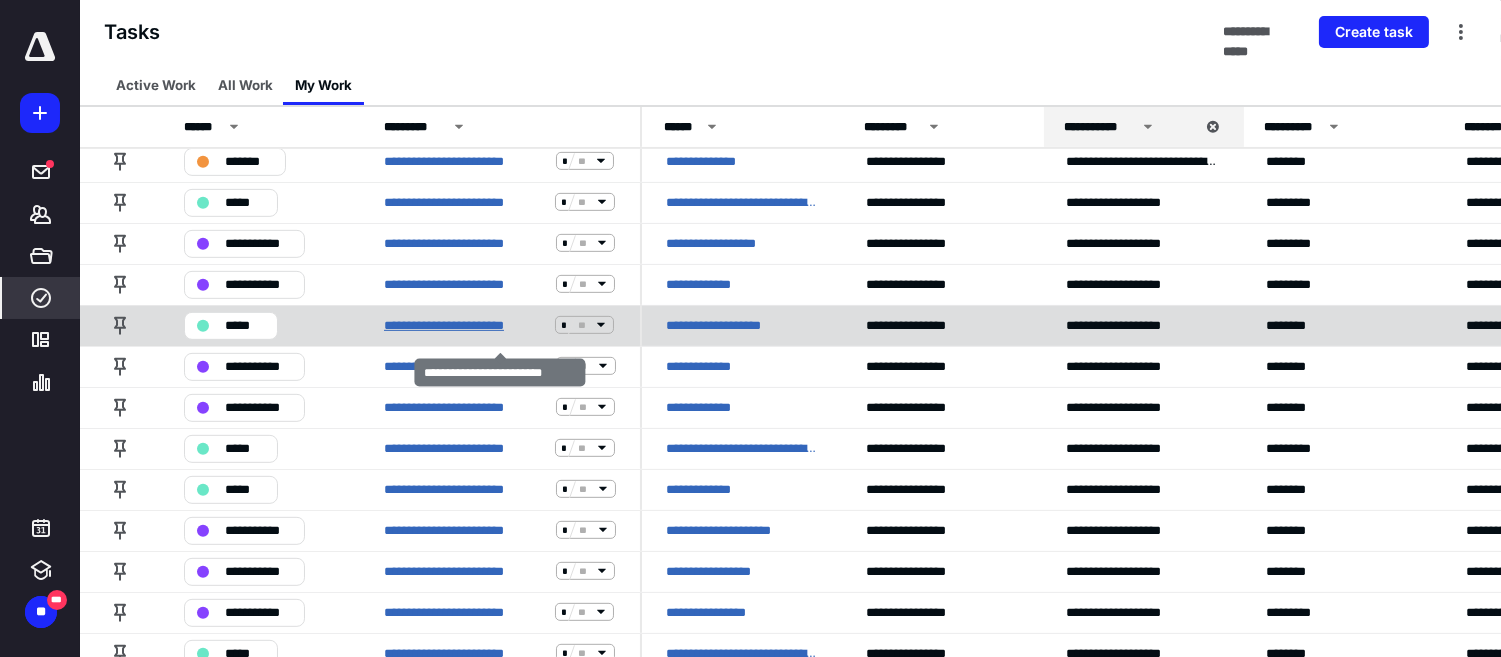 click on "**********" at bounding box center (465, 325) 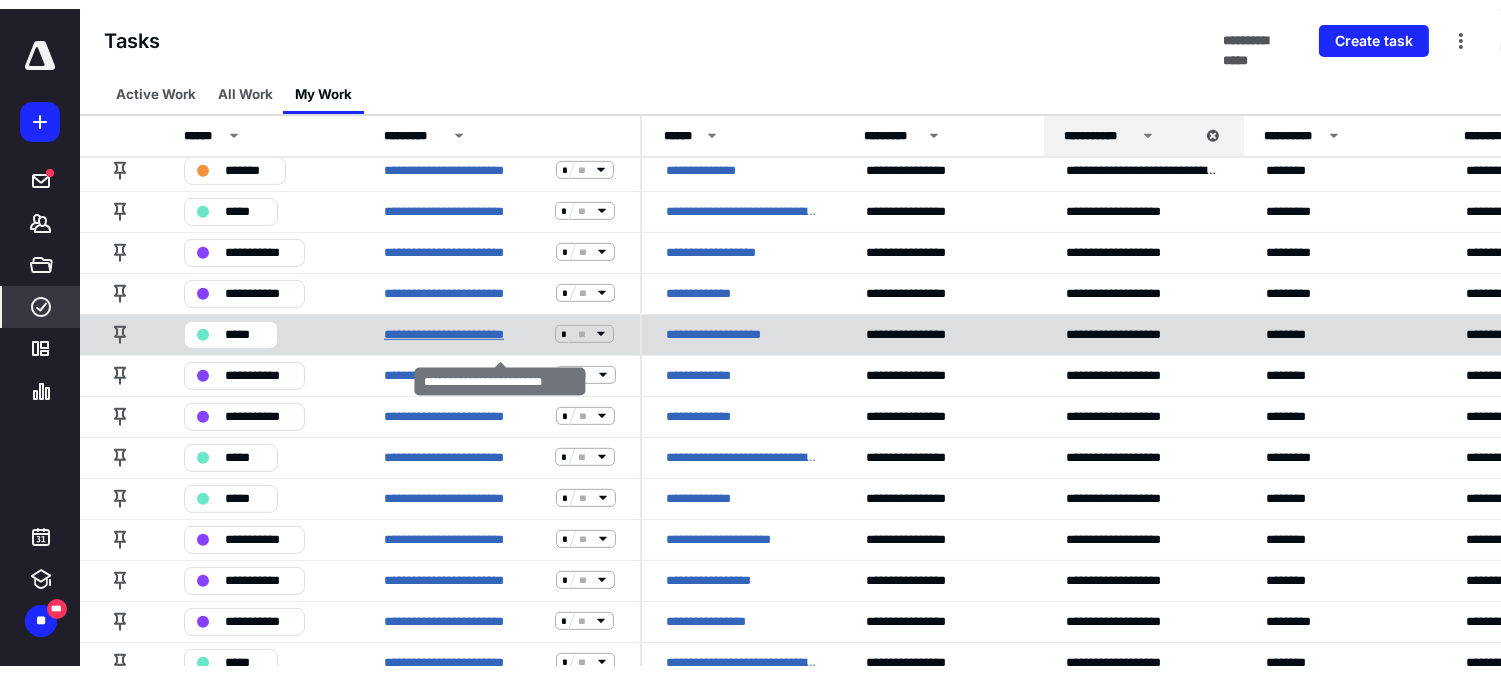 scroll, scrollTop: 0, scrollLeft: 0, axis: both 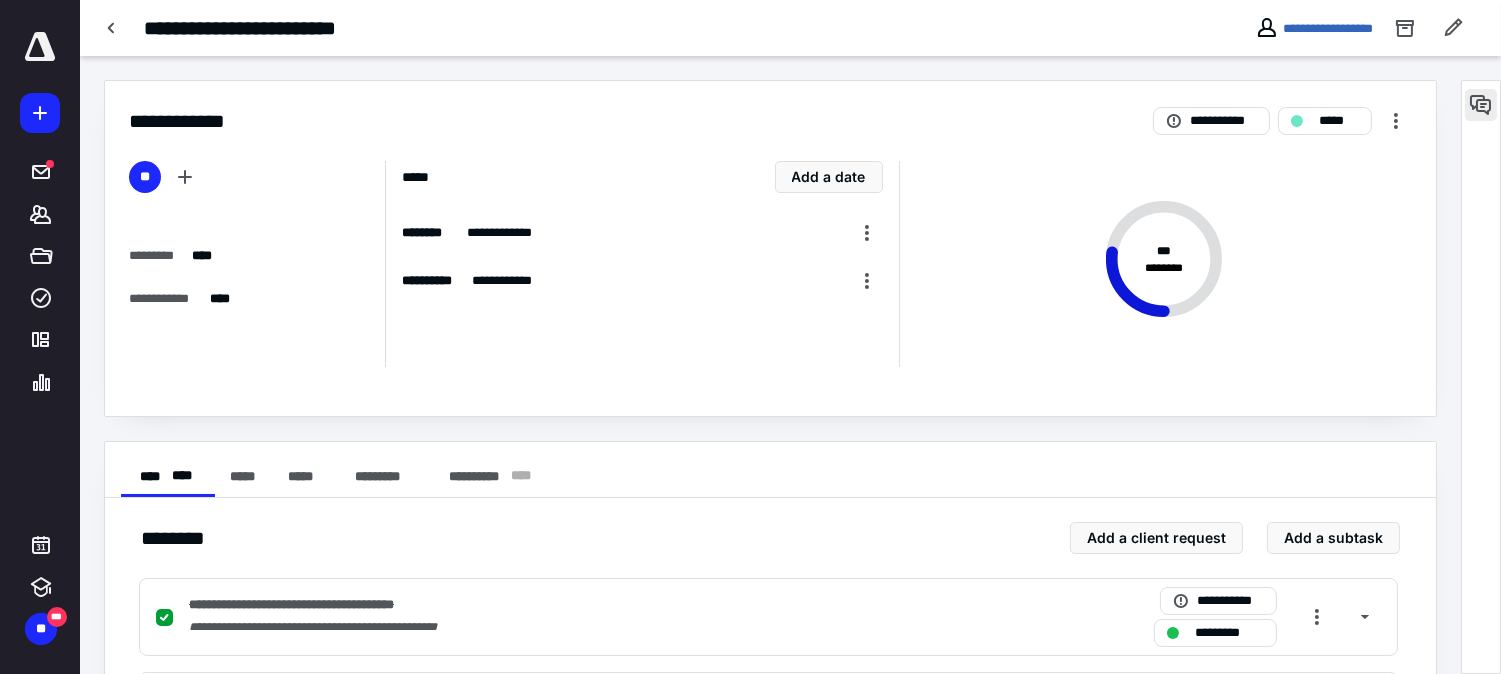 click at bounding box center (1481, 105) 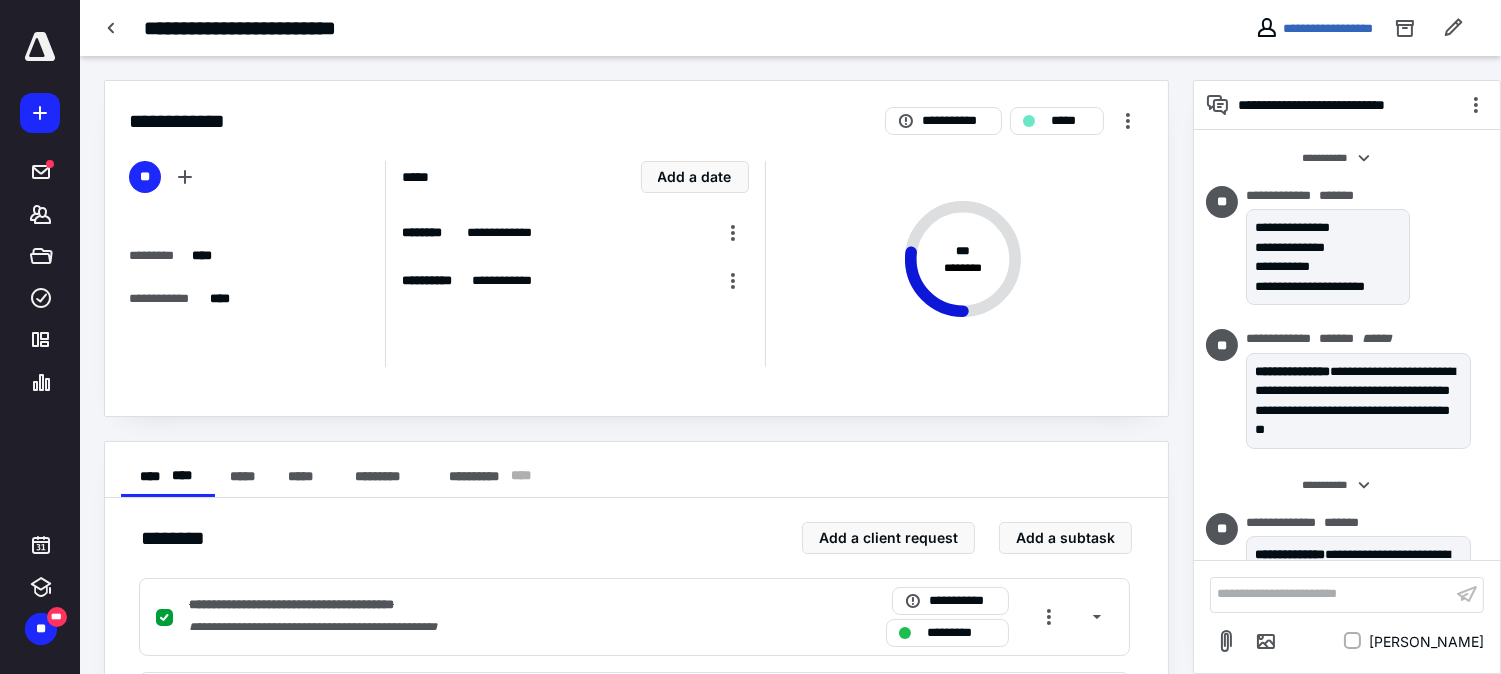 scroll, scrollTop: 342, scrollLeft: 0, axis: vertical 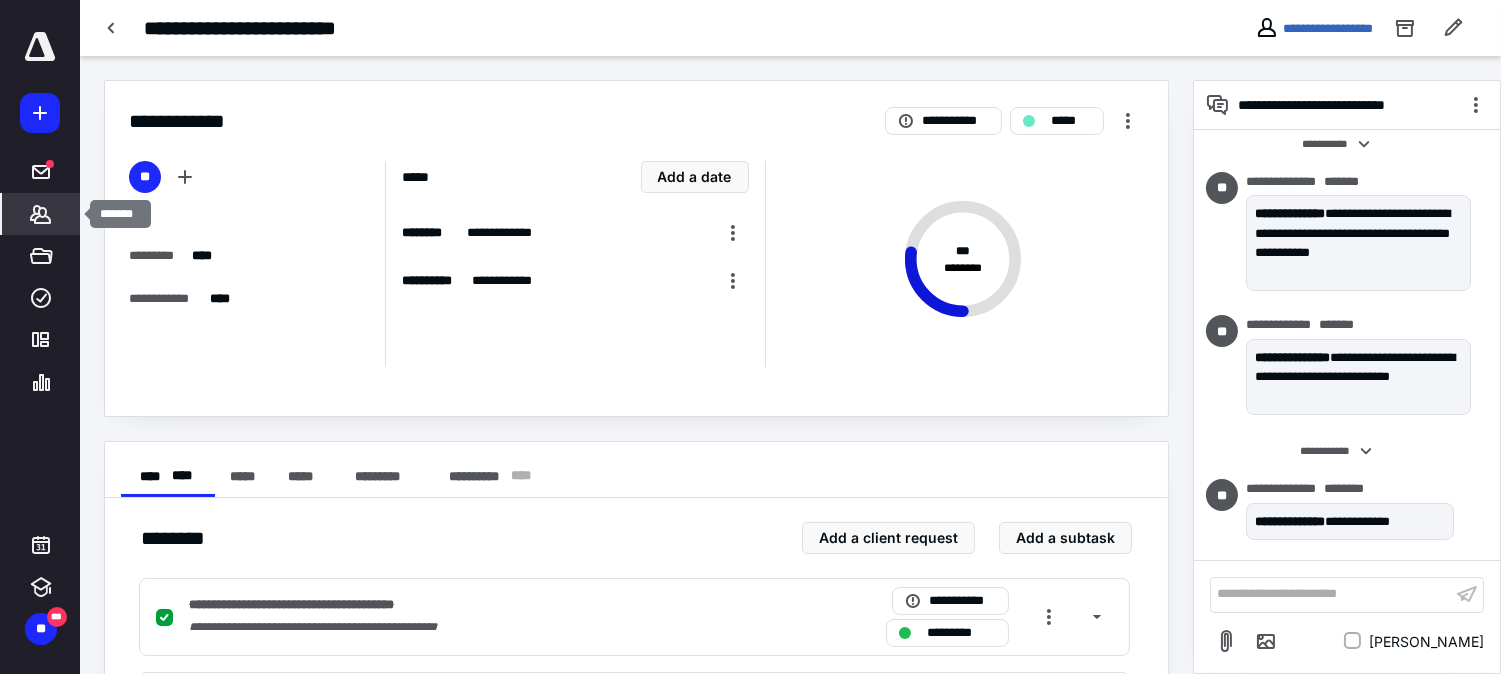click 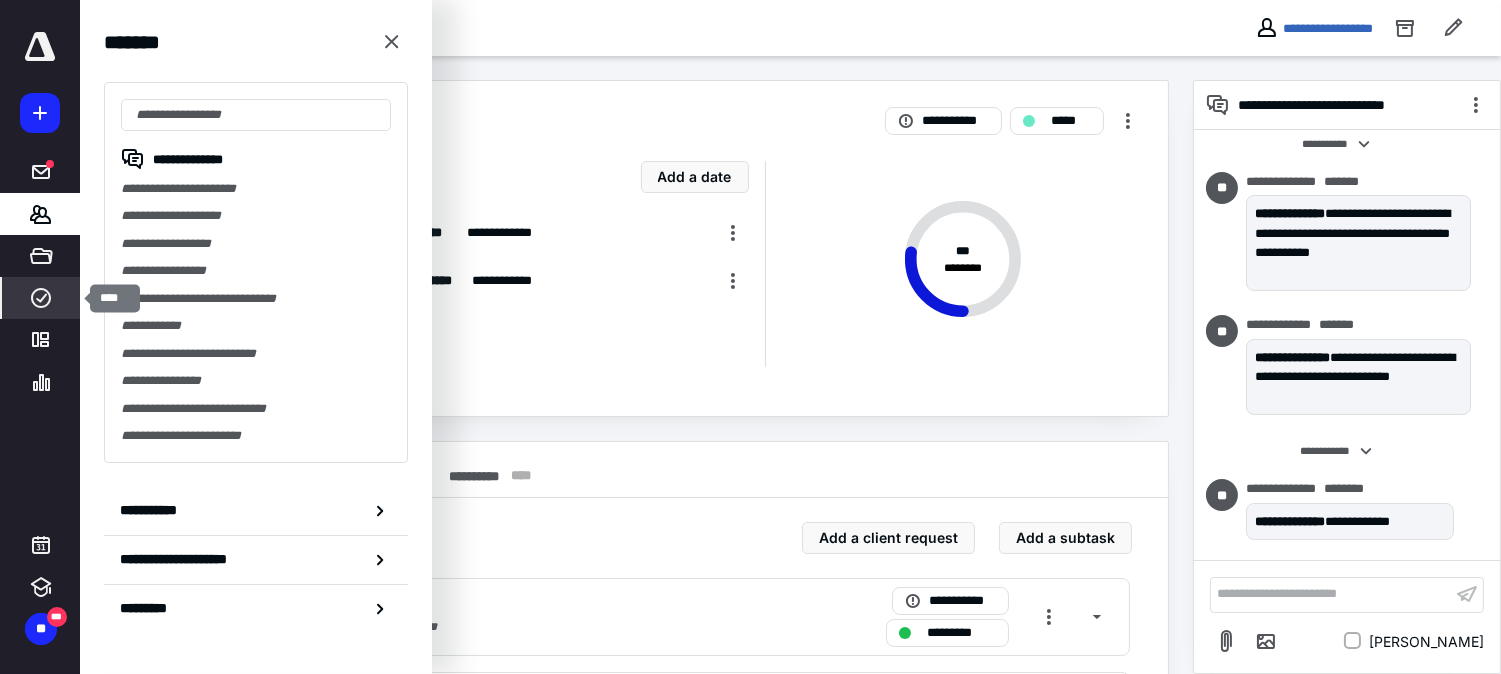click 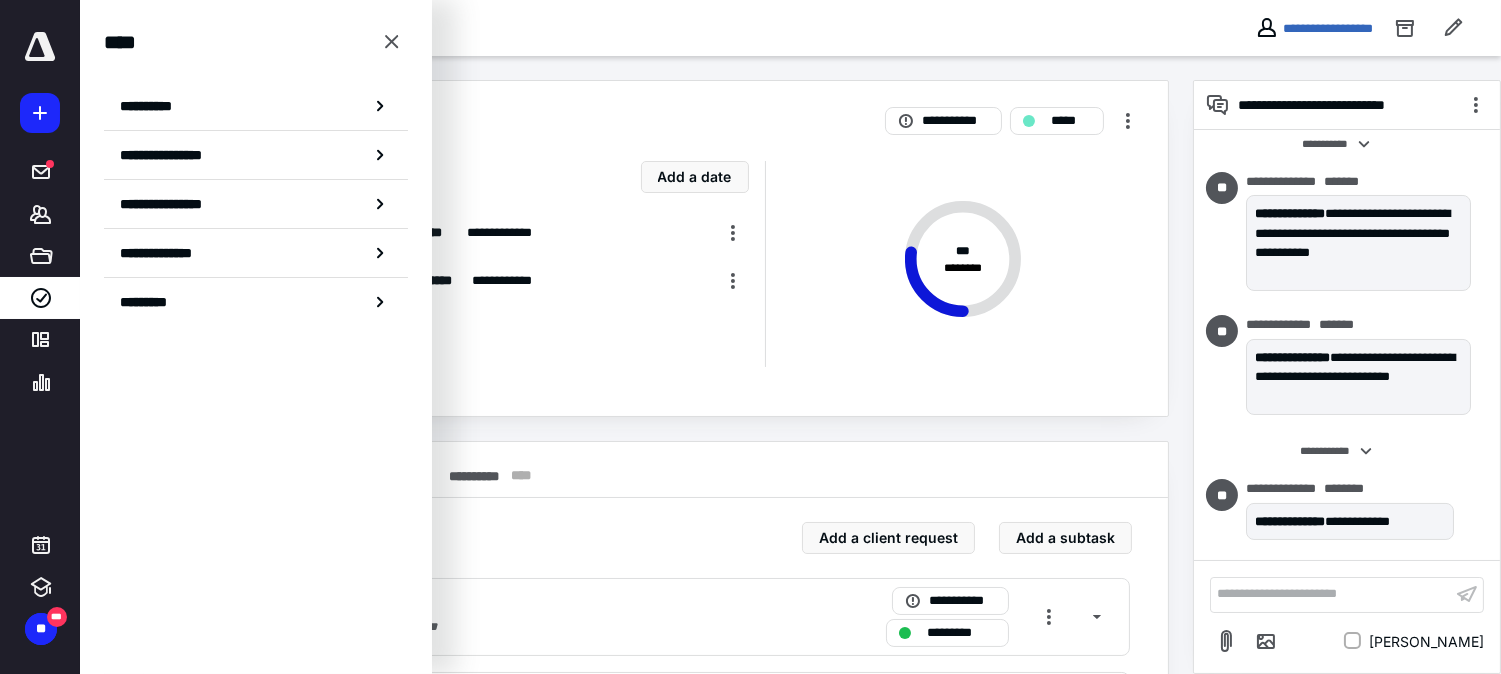 click on "**********" at bounding box center (575, 264) 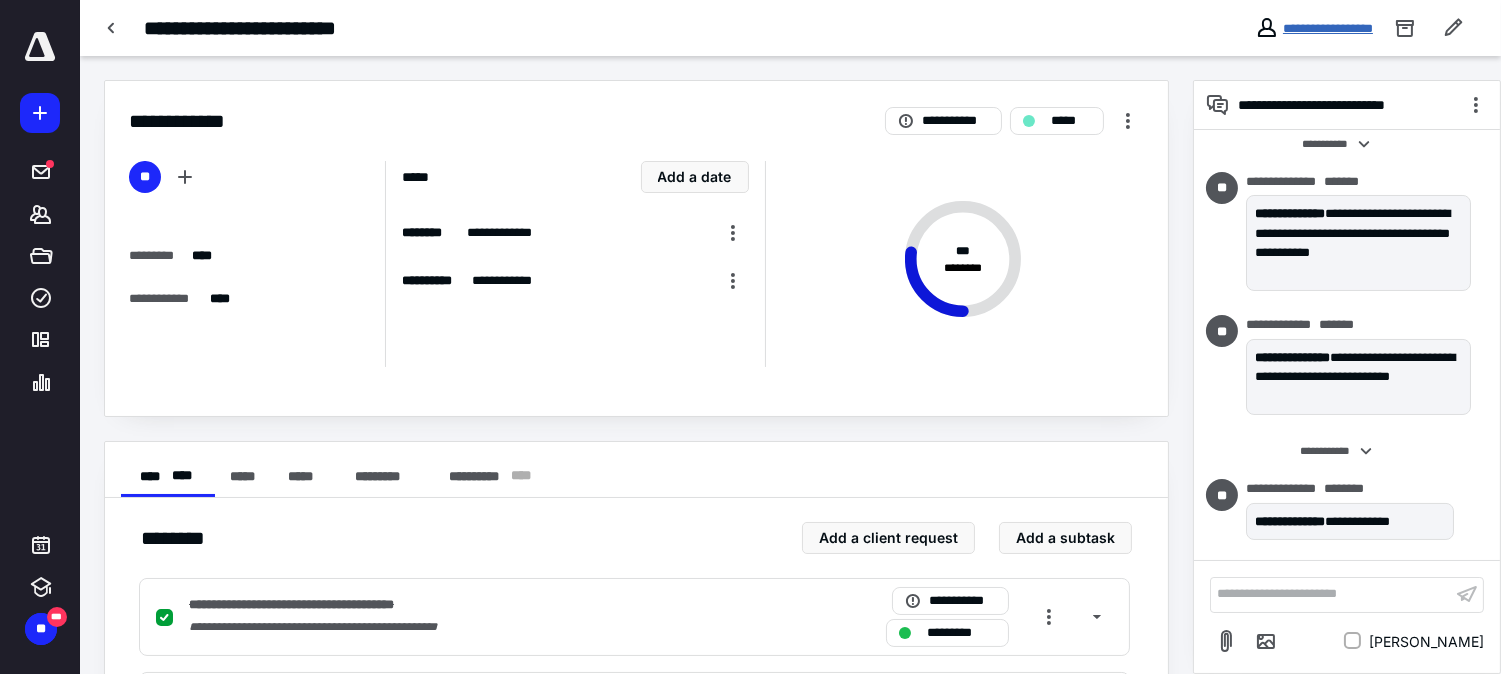 click on "**********" at bounding box center (1328, 28) 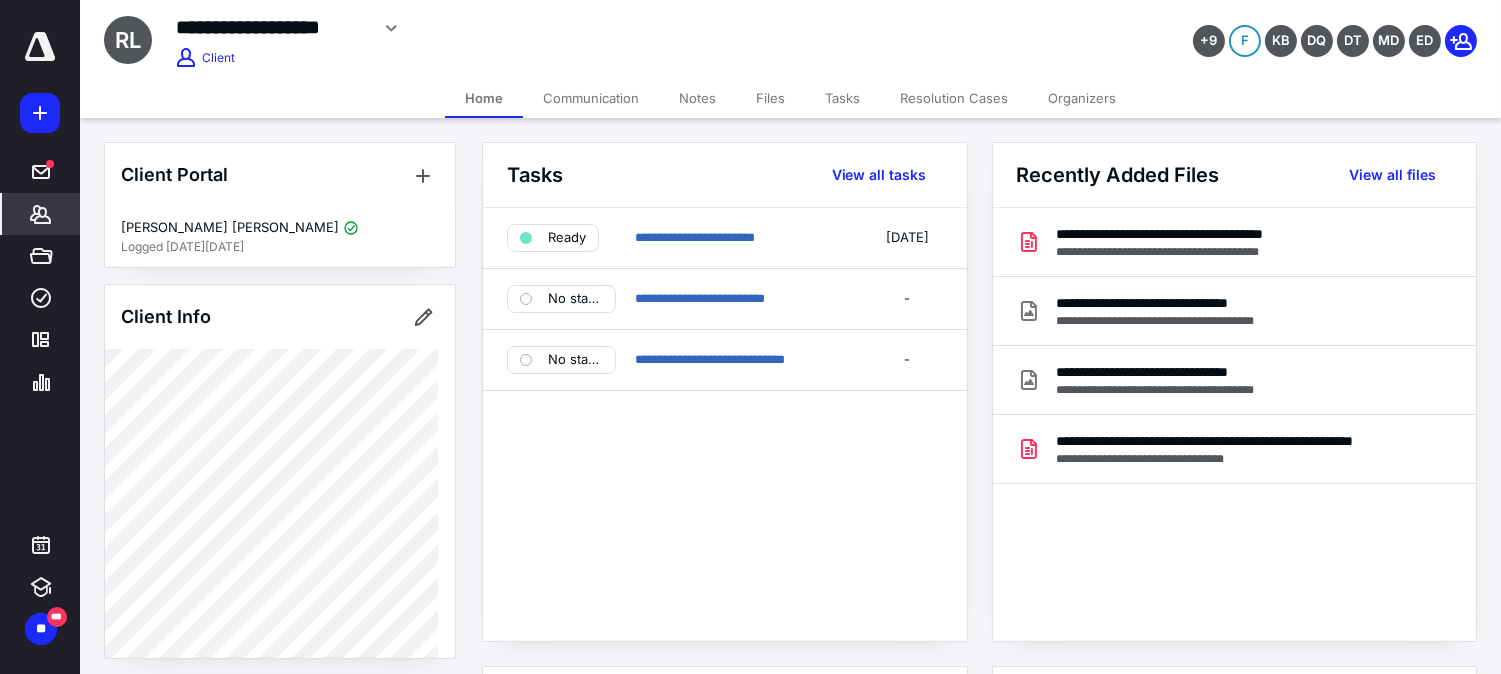 click on "Files" at bounding box center (770, 98) 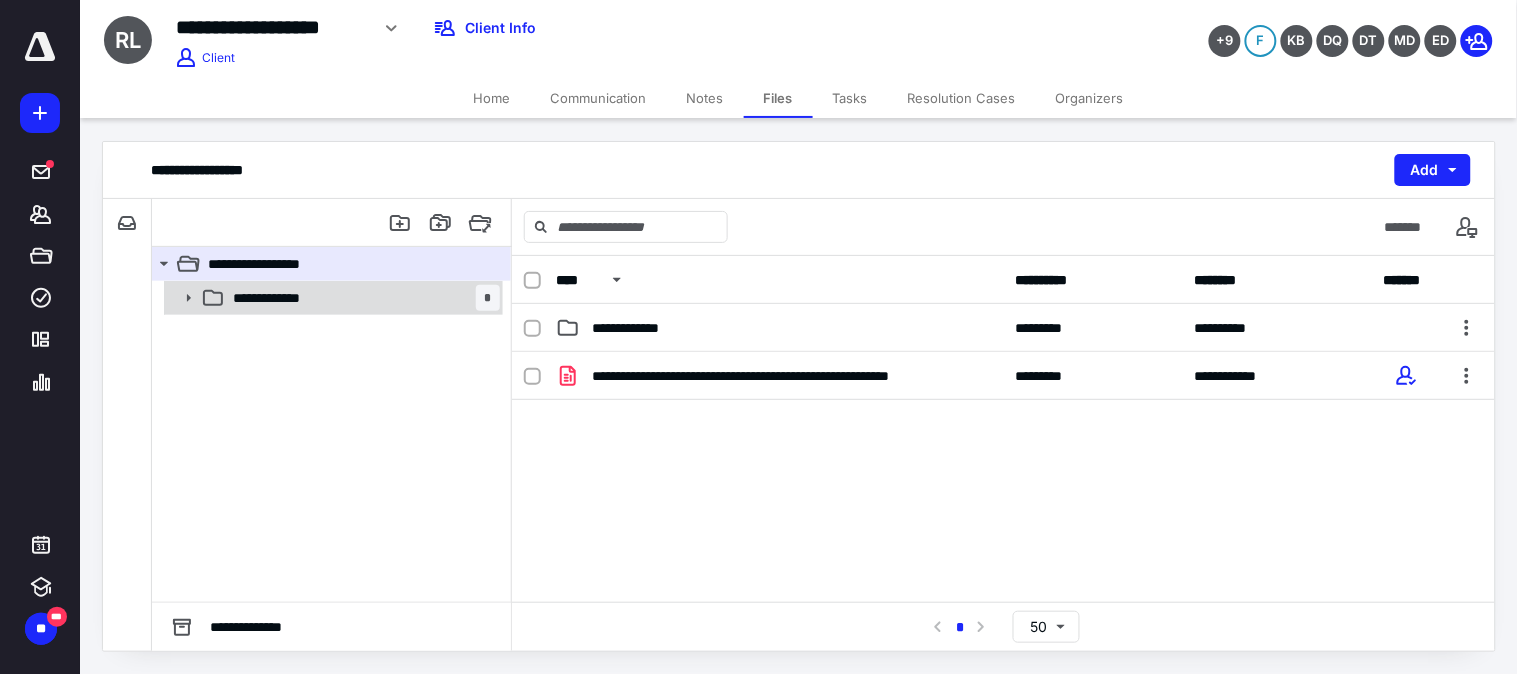 click 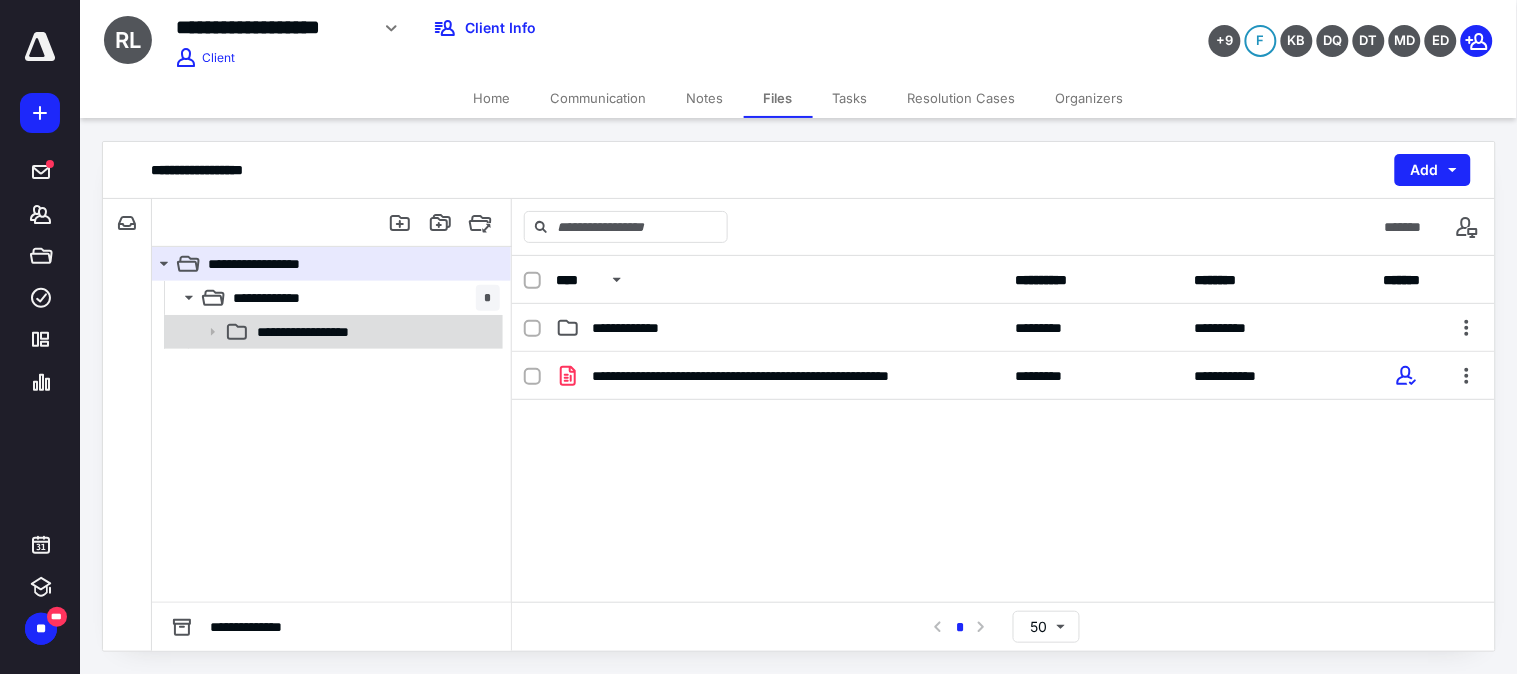 click 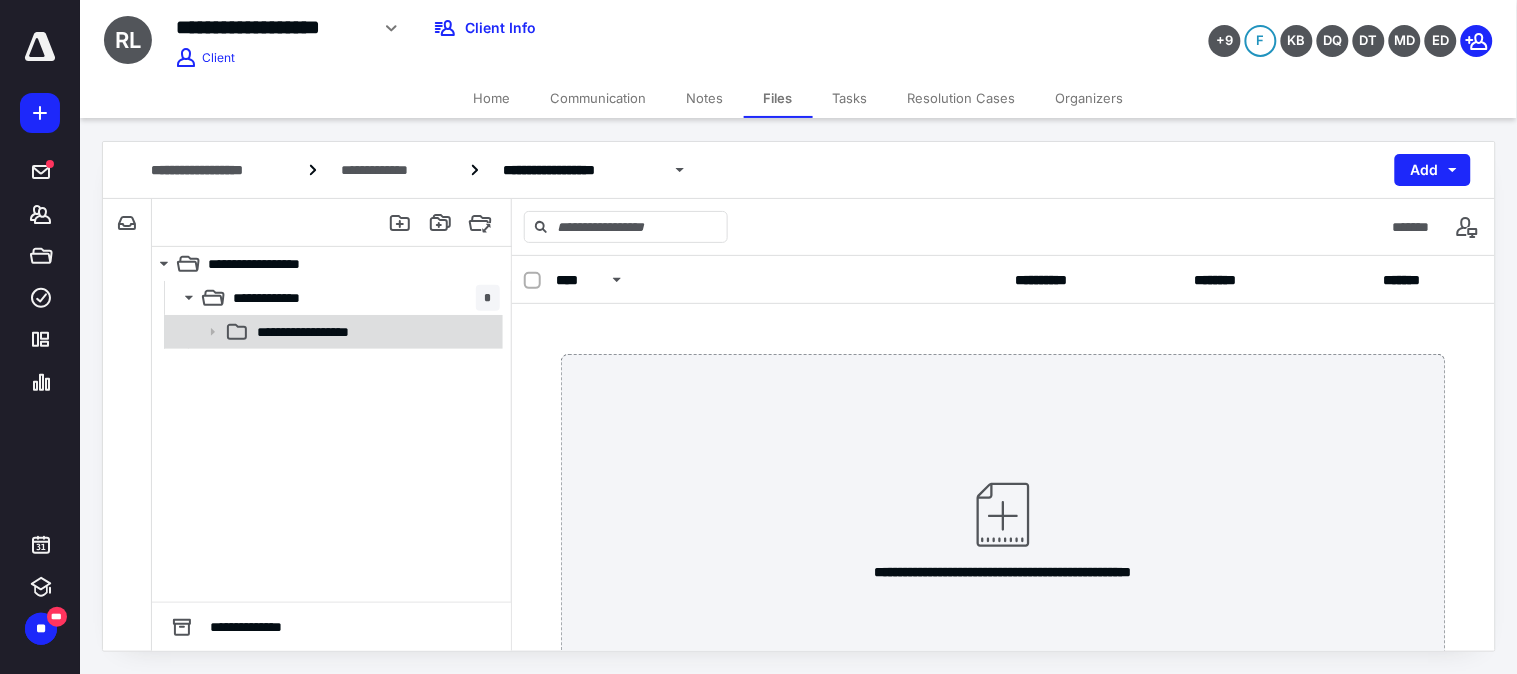 click 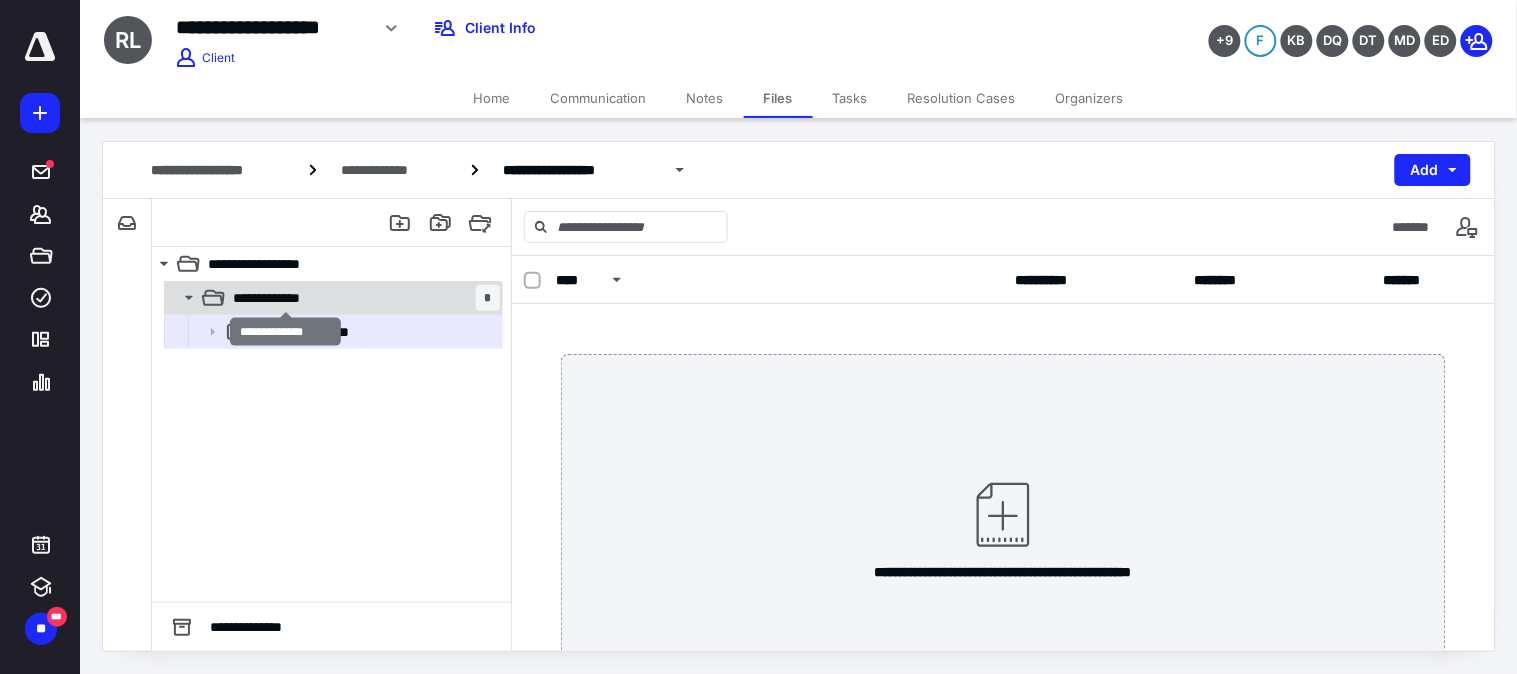 click on "**********" at bounding box center [286, 298] 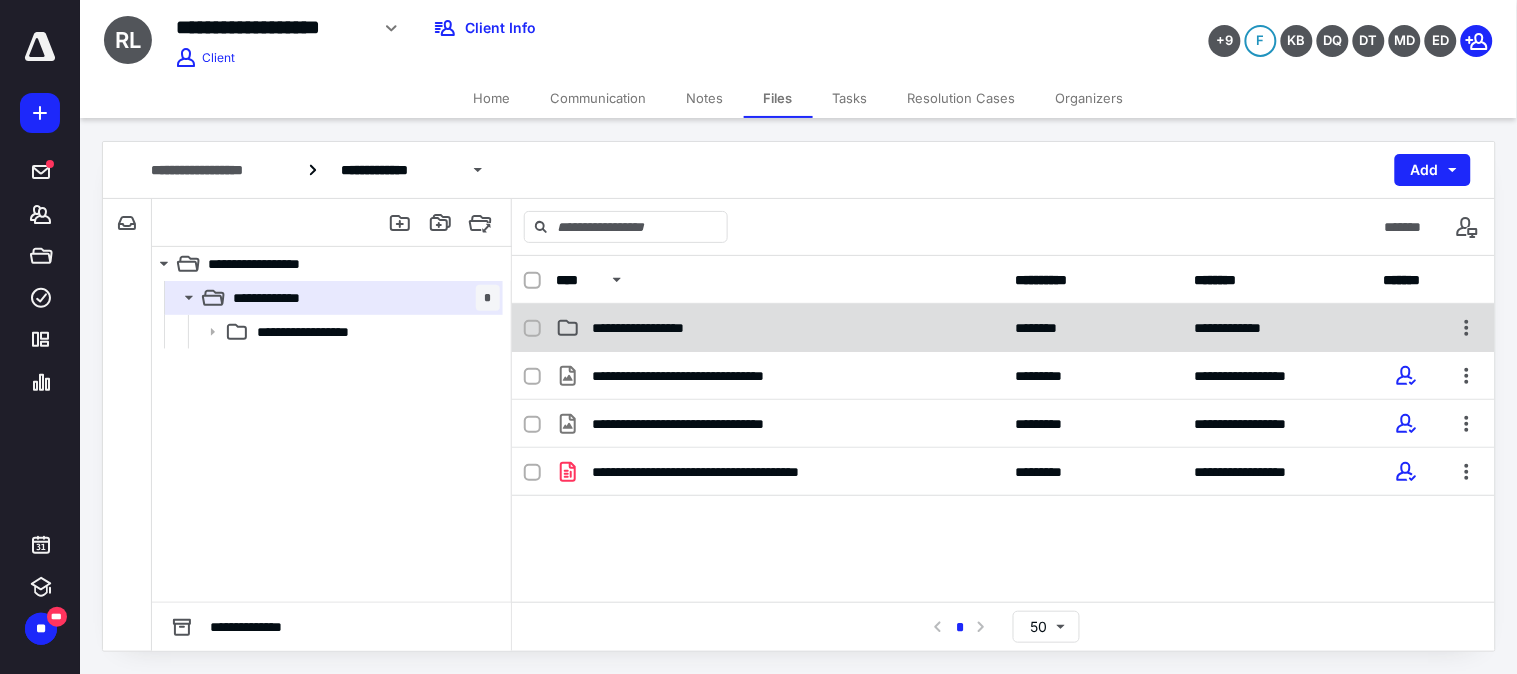 click on "**********" at bounding box center (665, 328) 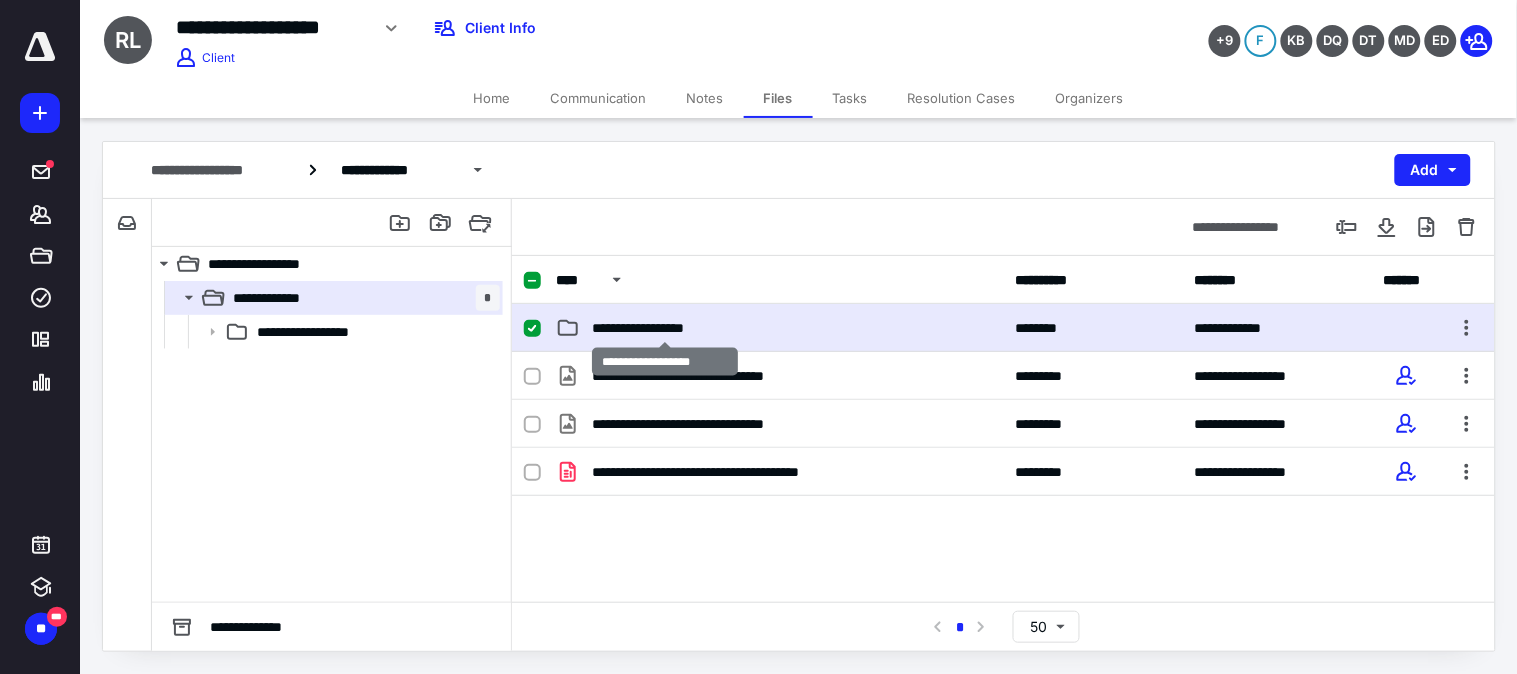 click on "**********" at bounding box center (665, 328) 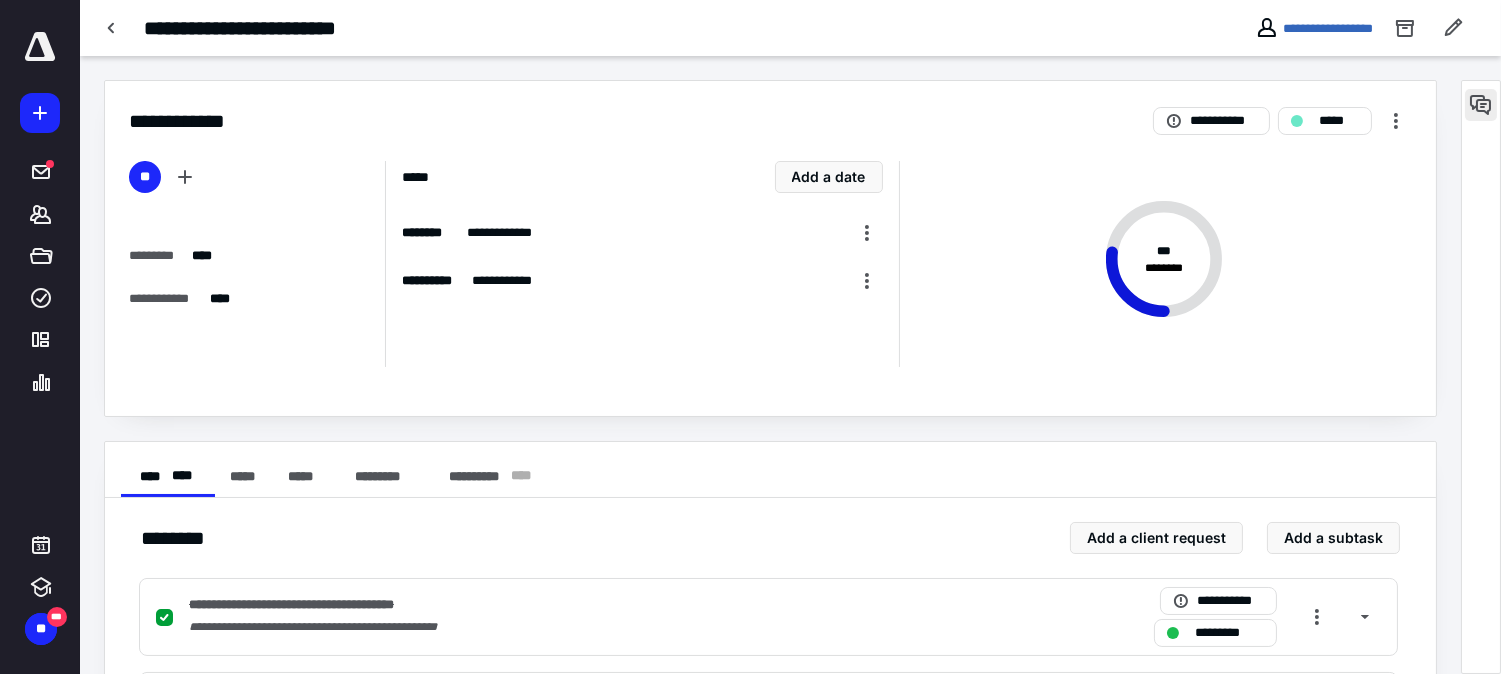 click at bounding box center [1481, 105] 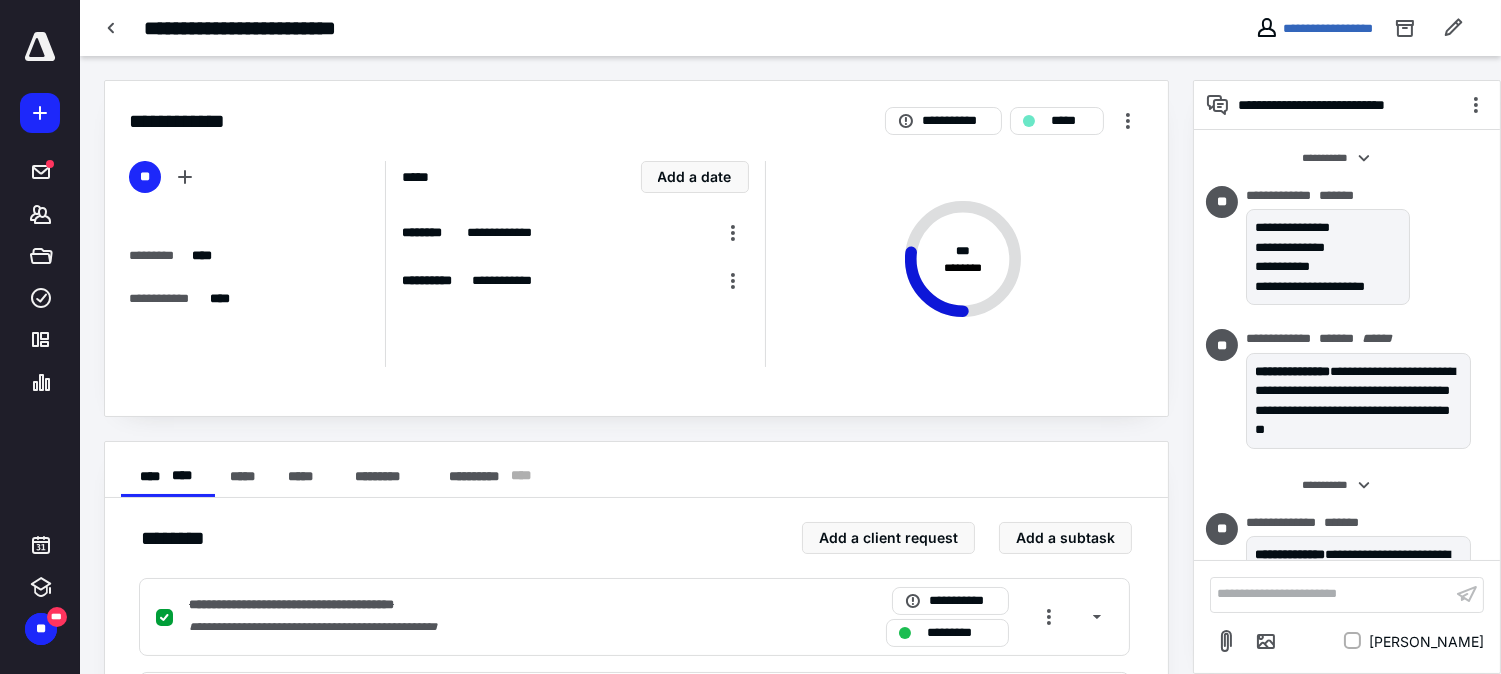 scroll, scrollTop: 342, scrollLeft: 0, axis: vertical 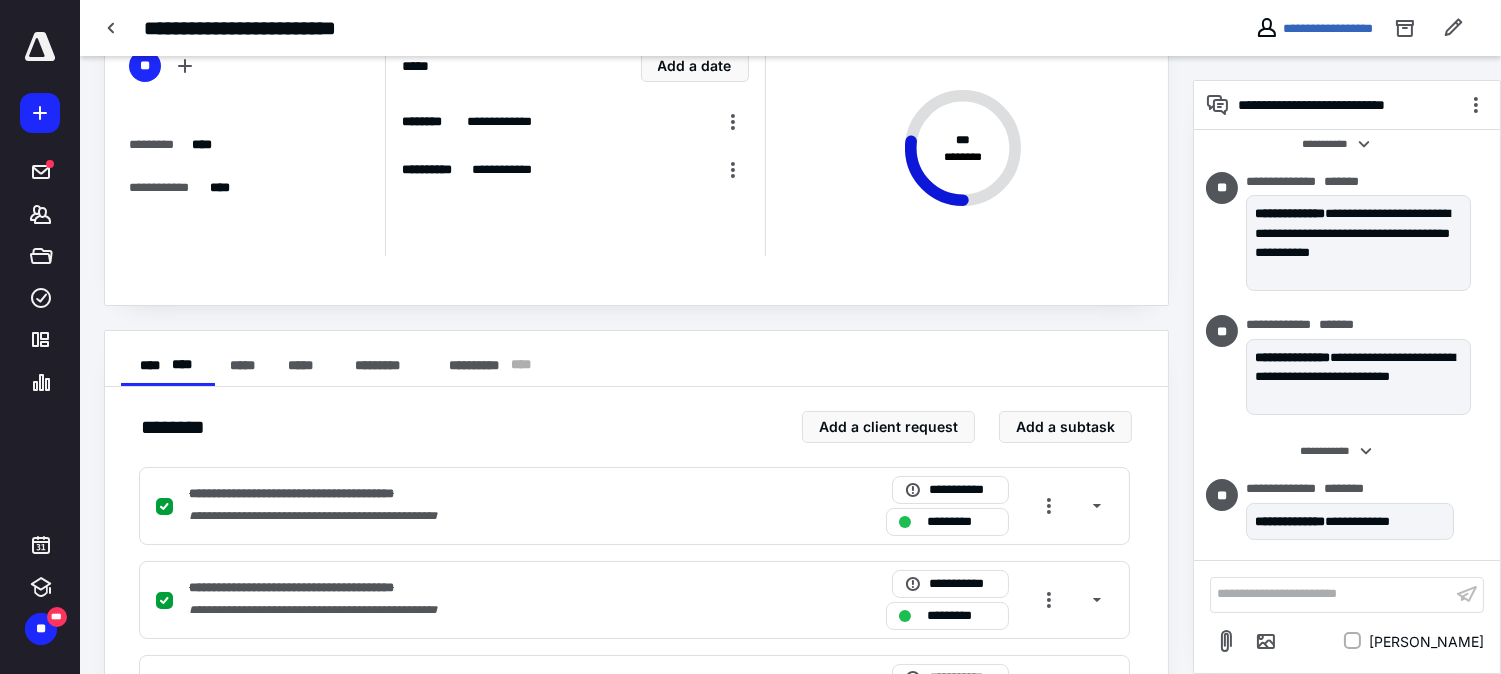 click on "**********" at bounding box center (1347, 176) 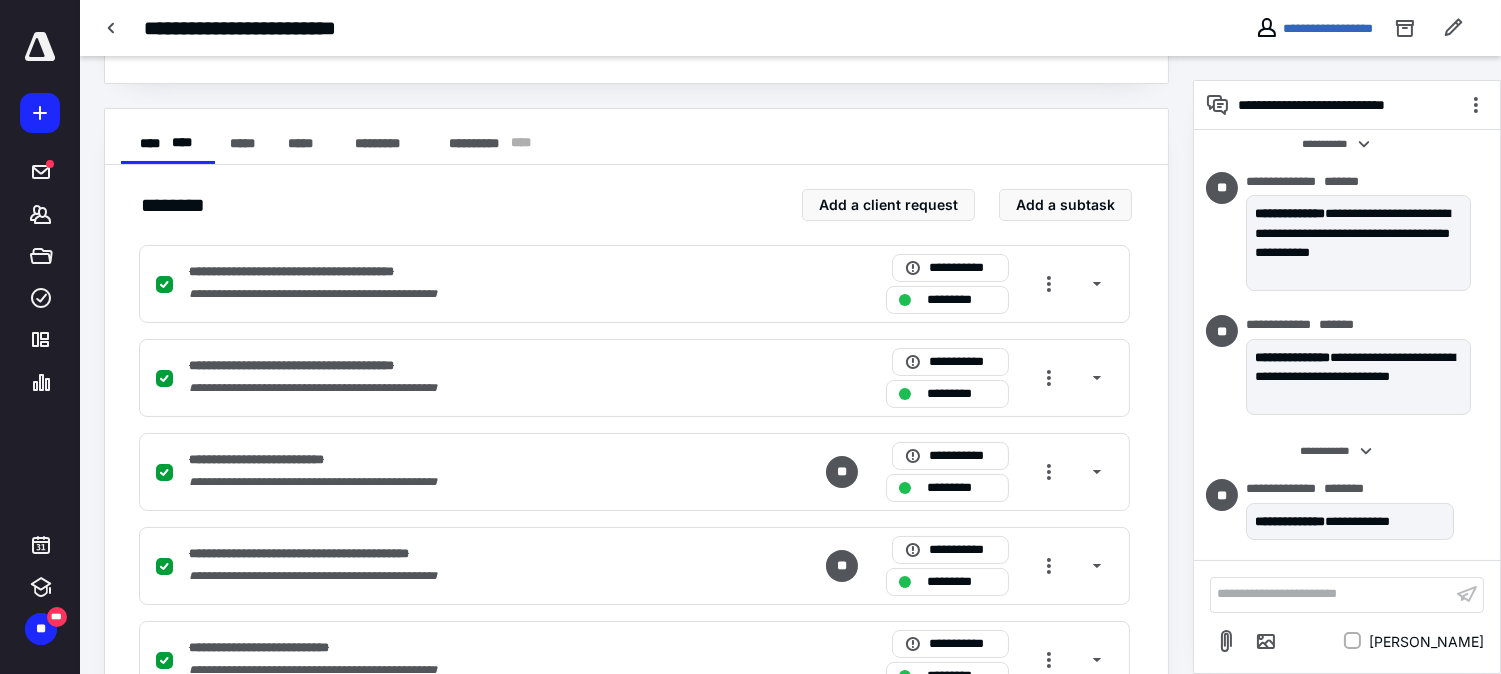click on "**" at bounding box center (1226, 369) 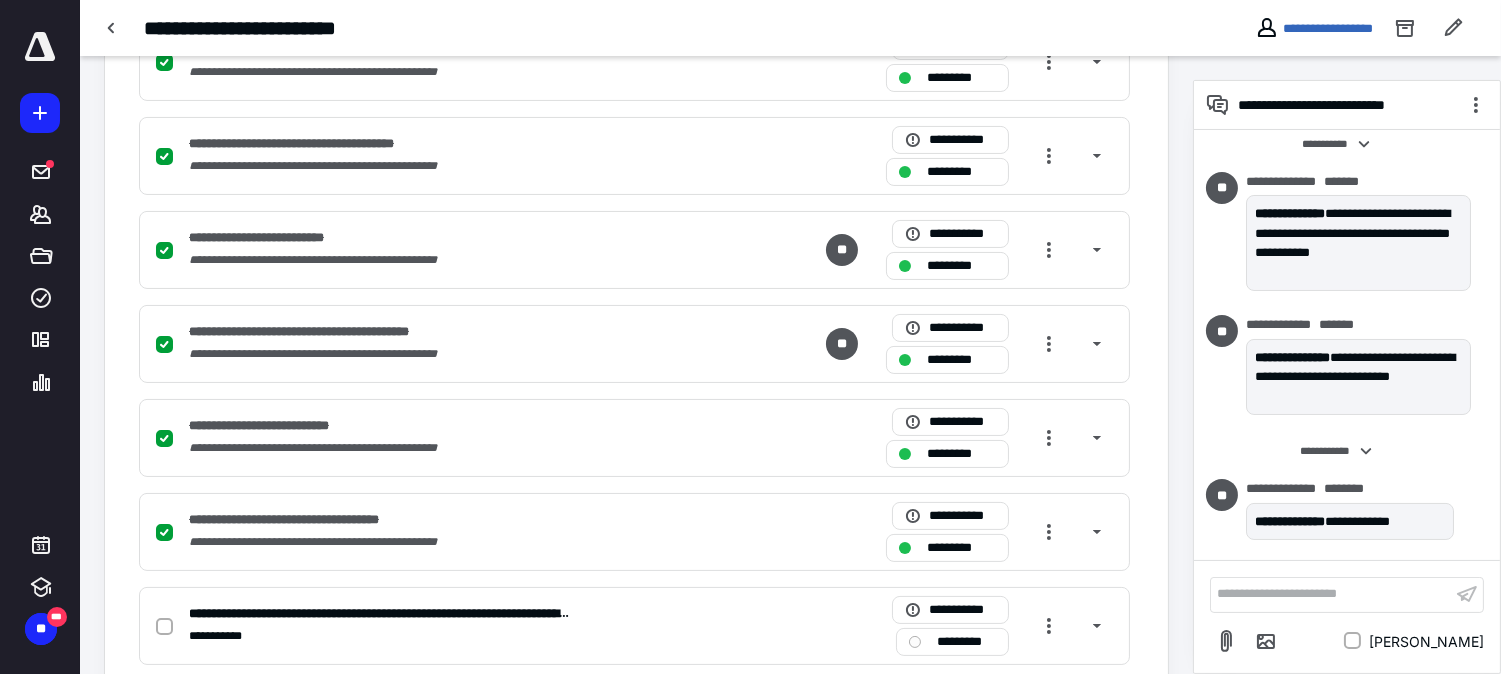 click on "**********" at bounding box center (1338, 451) 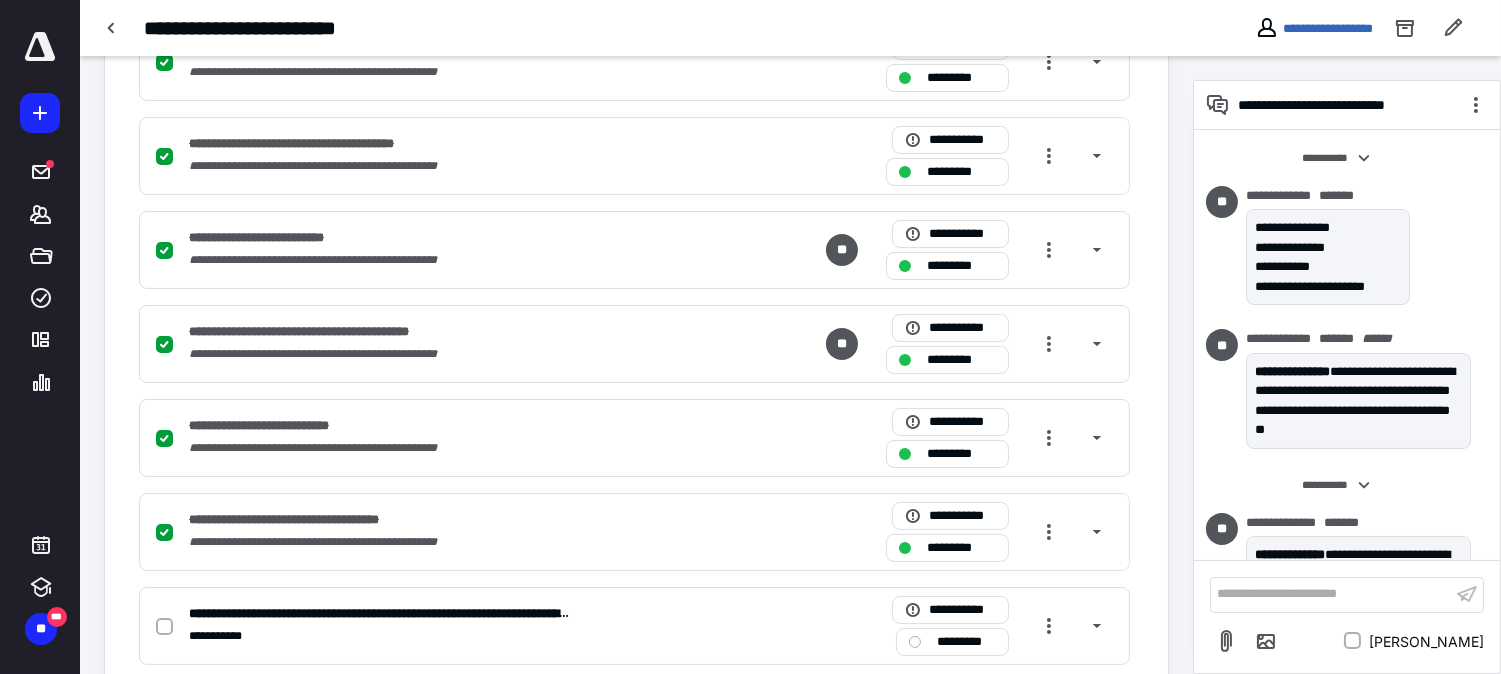 scroll, scrollTop: 342, scrollLeft: 0, axis: vertical 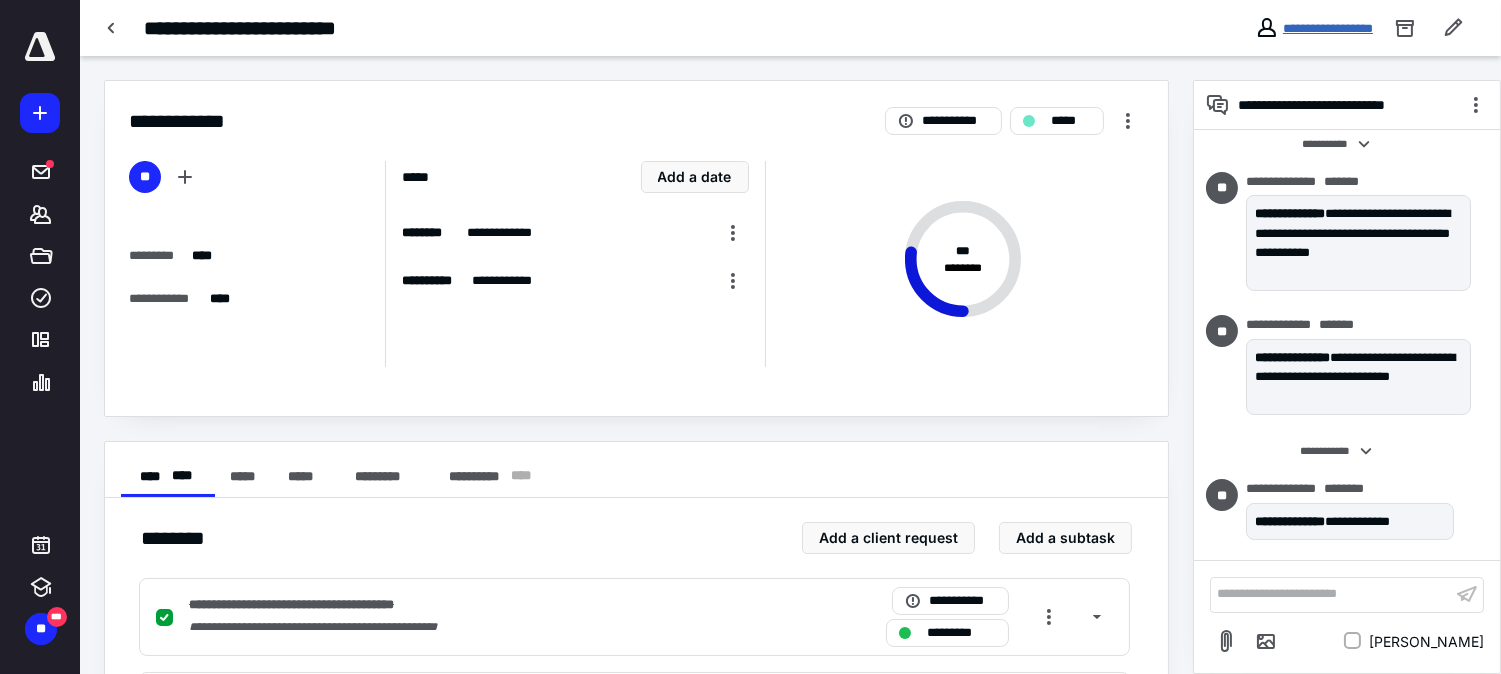 click on "**********" at bounding box center [1328, 28] 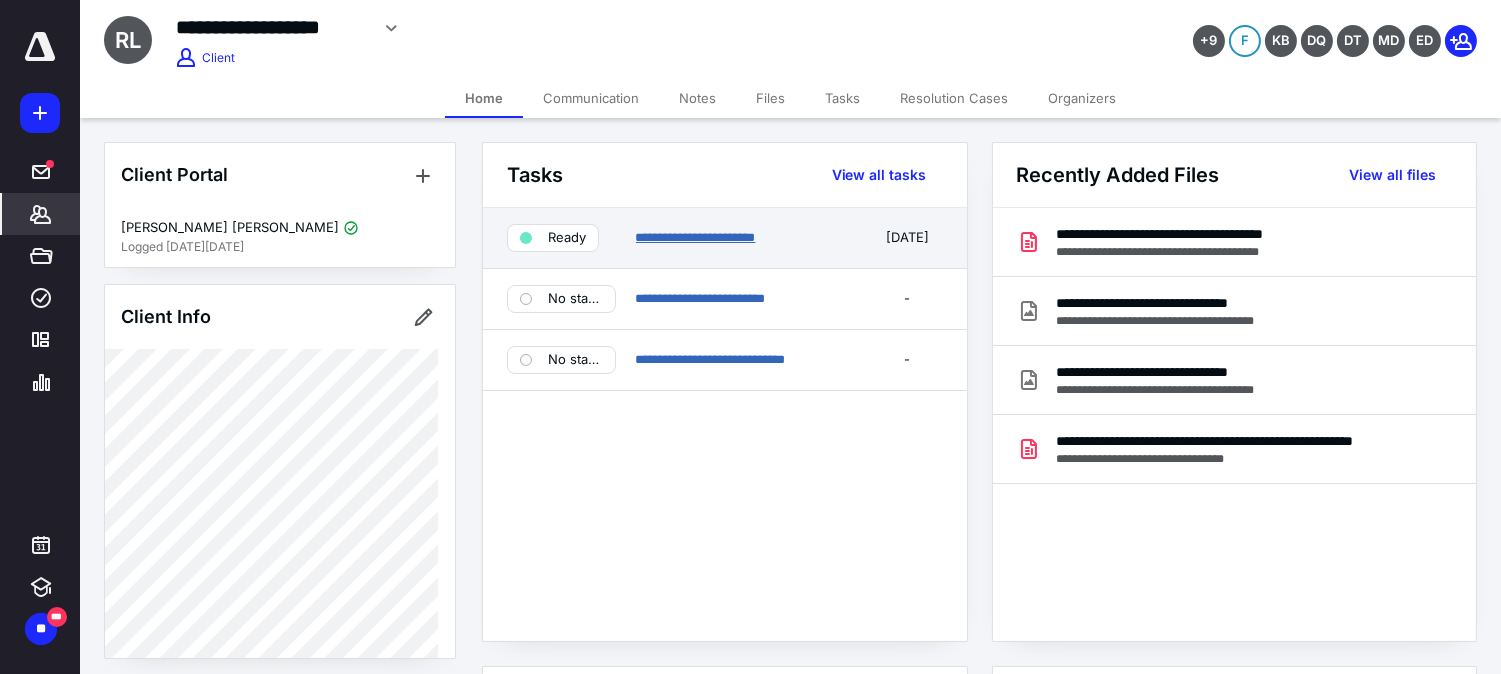click on "**********" at bounding box center (696, 237) 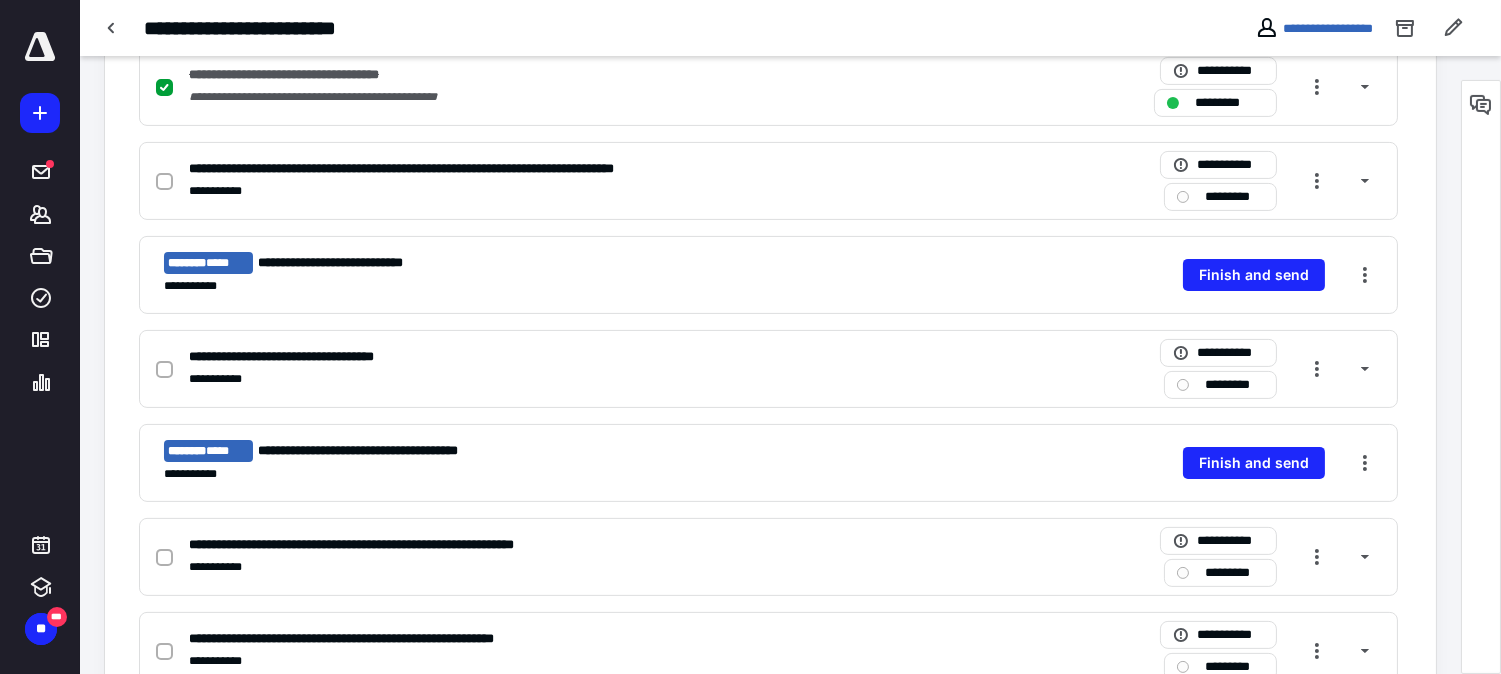 scroll, scrollTop: 444, scrollLeft: 0, axis: vertical 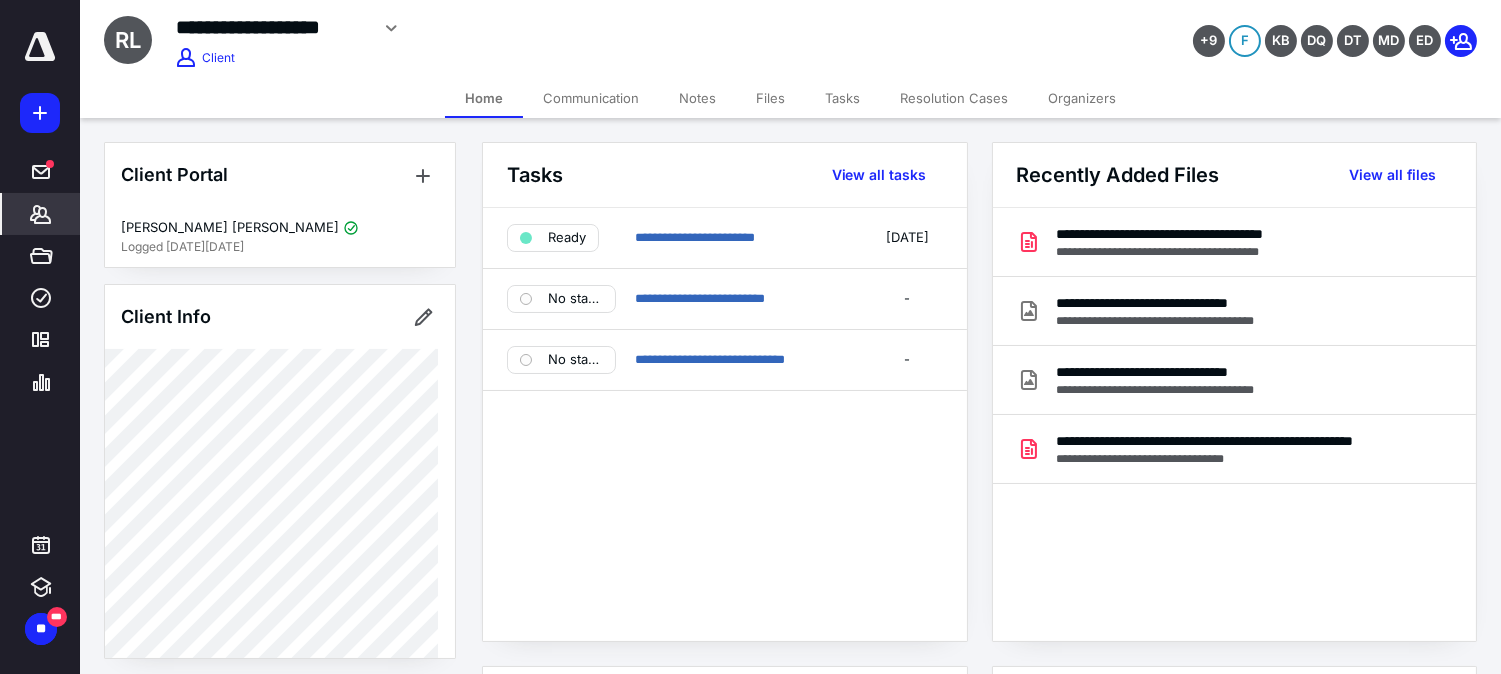 click on "Files" at bounding box center (770, 98) 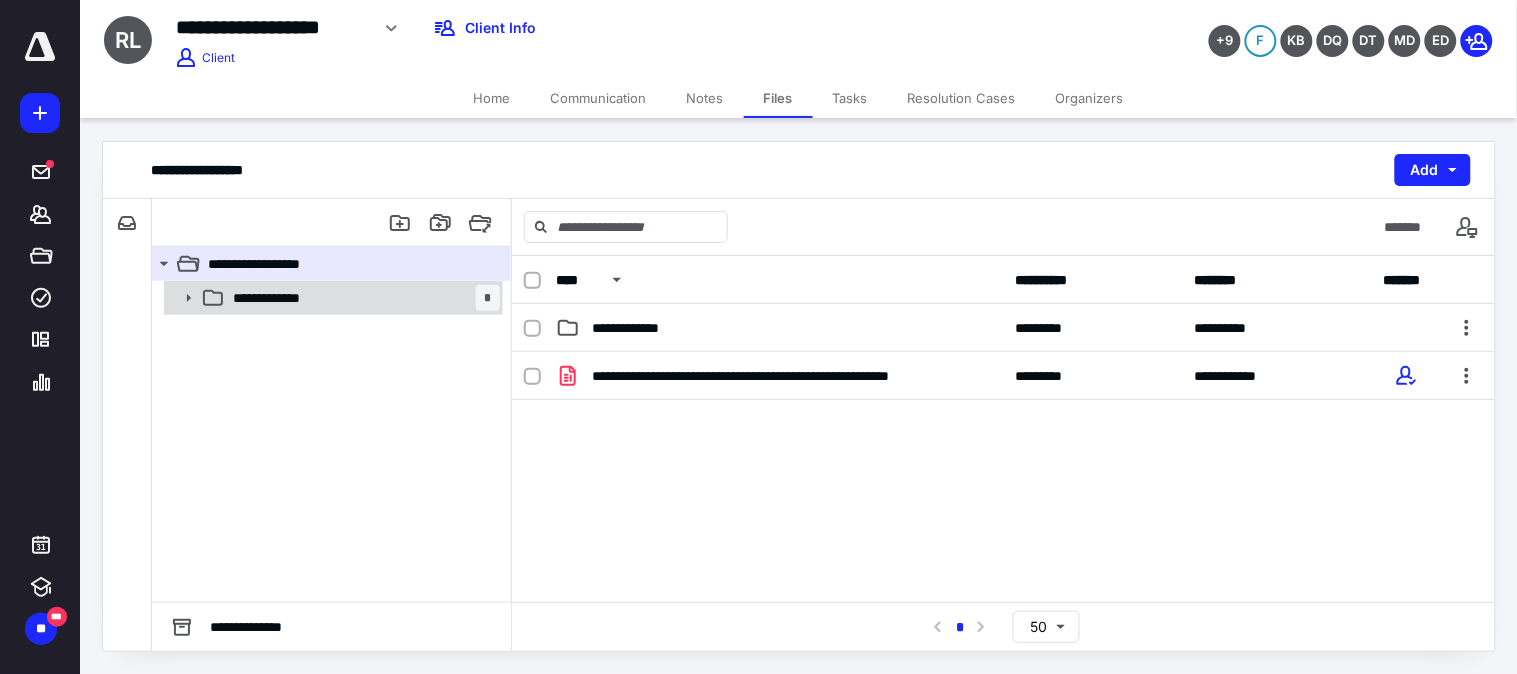 click 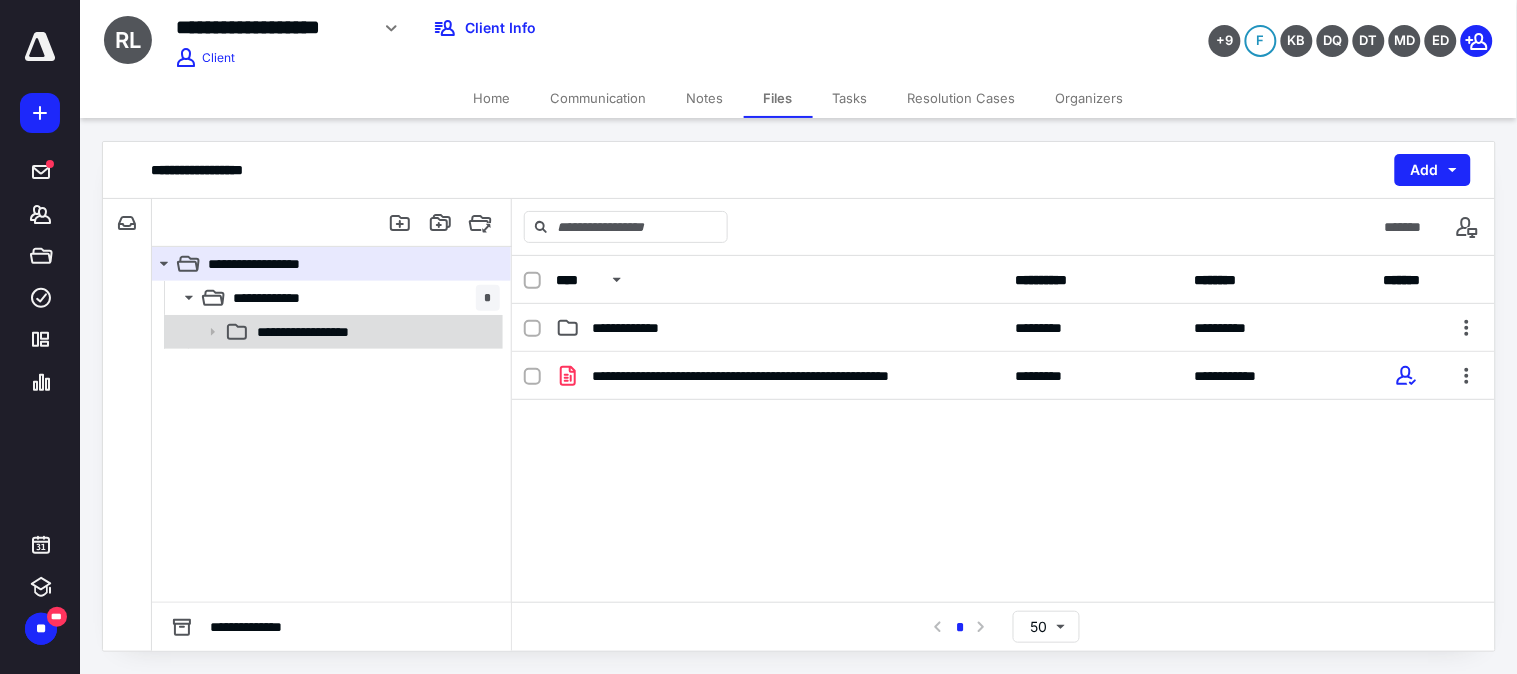 click 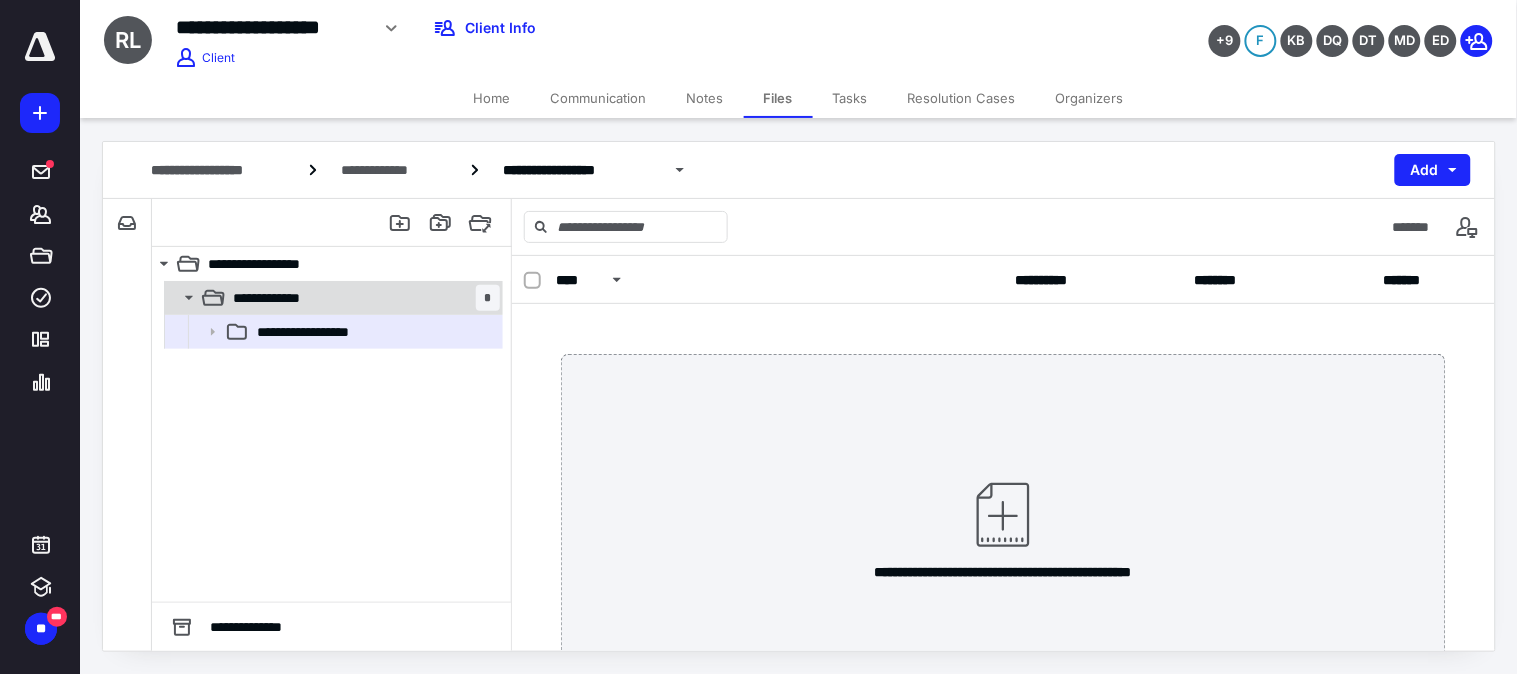 click on "**********" at bounding box center [286, 298] 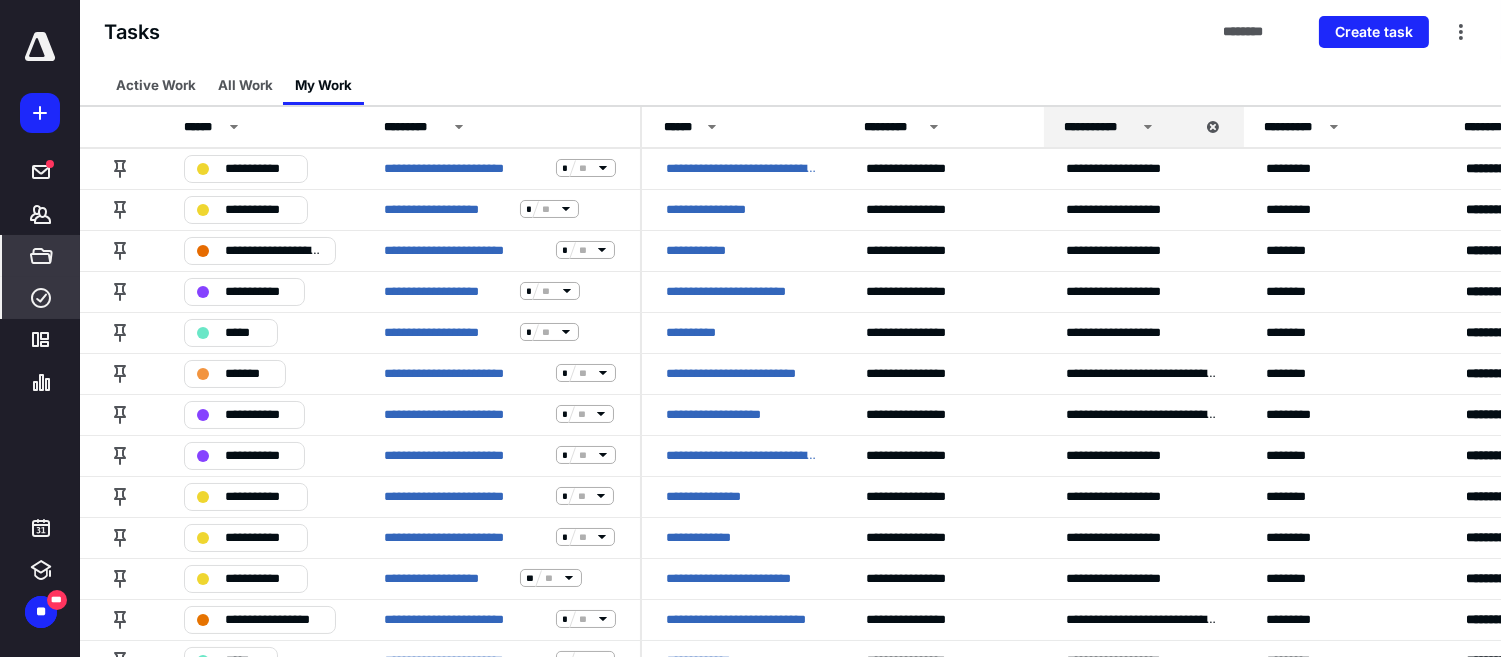 click 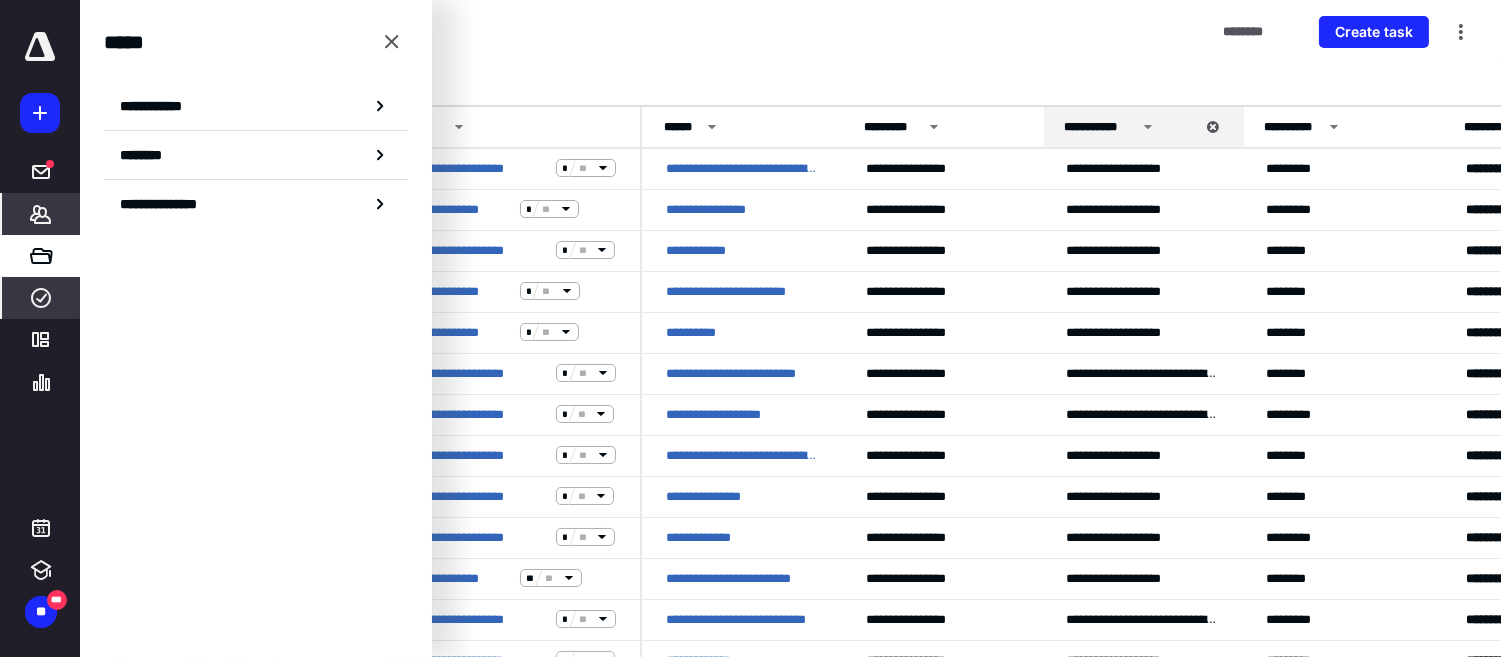 click 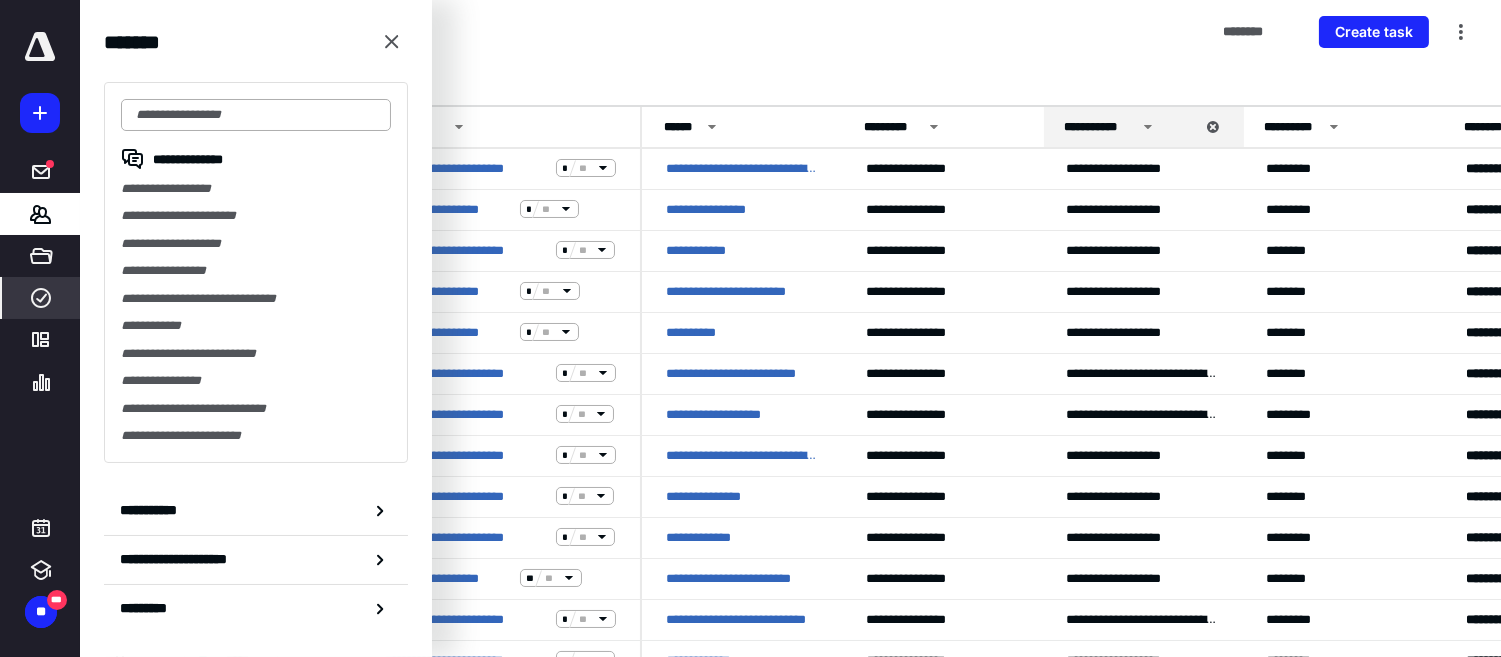 click at bounding box center [256, 115] 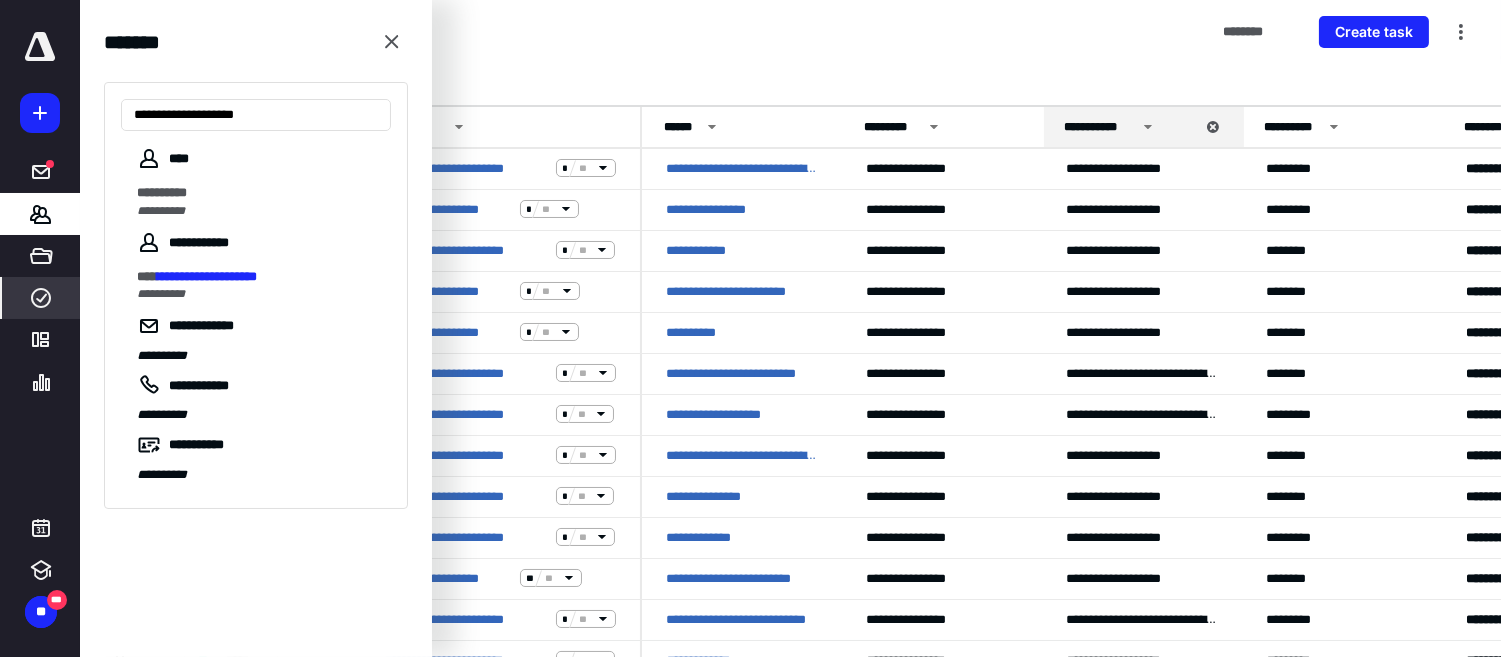 type on "**********" 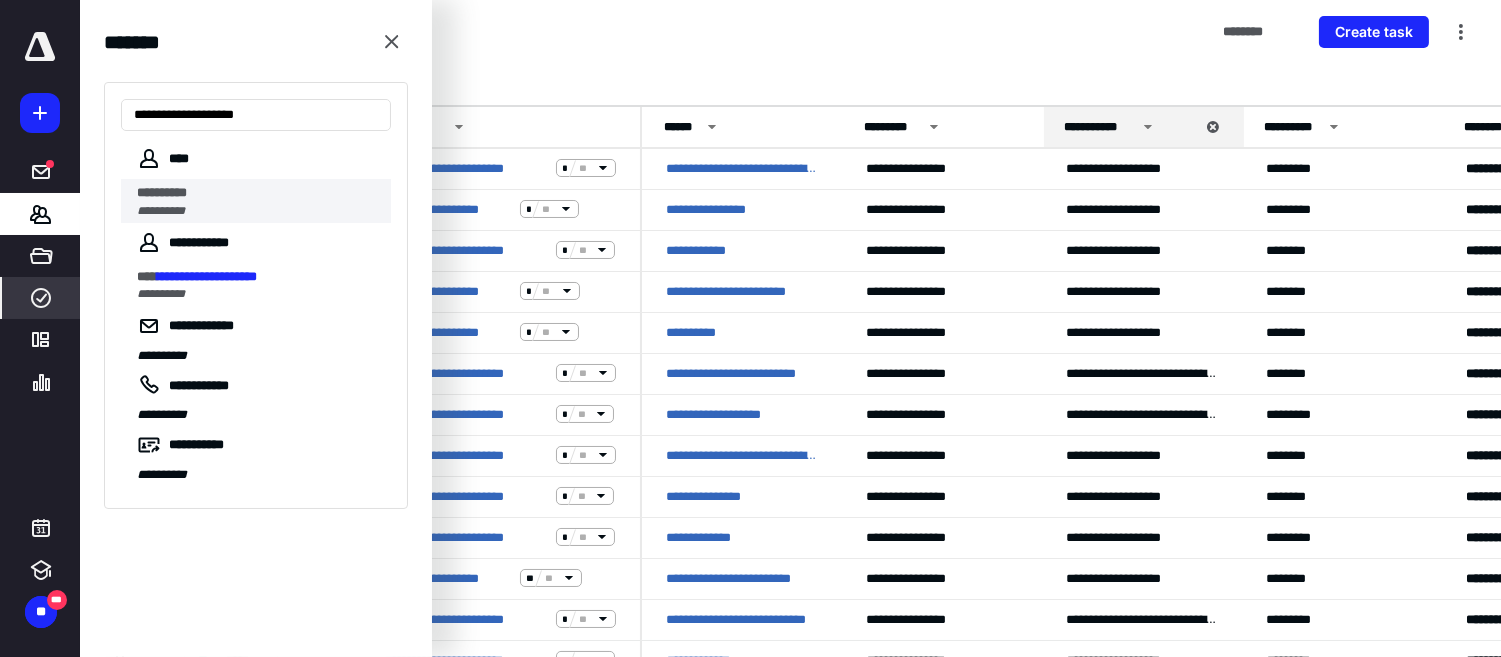 click on "**********" at bounding box center (162, 192) 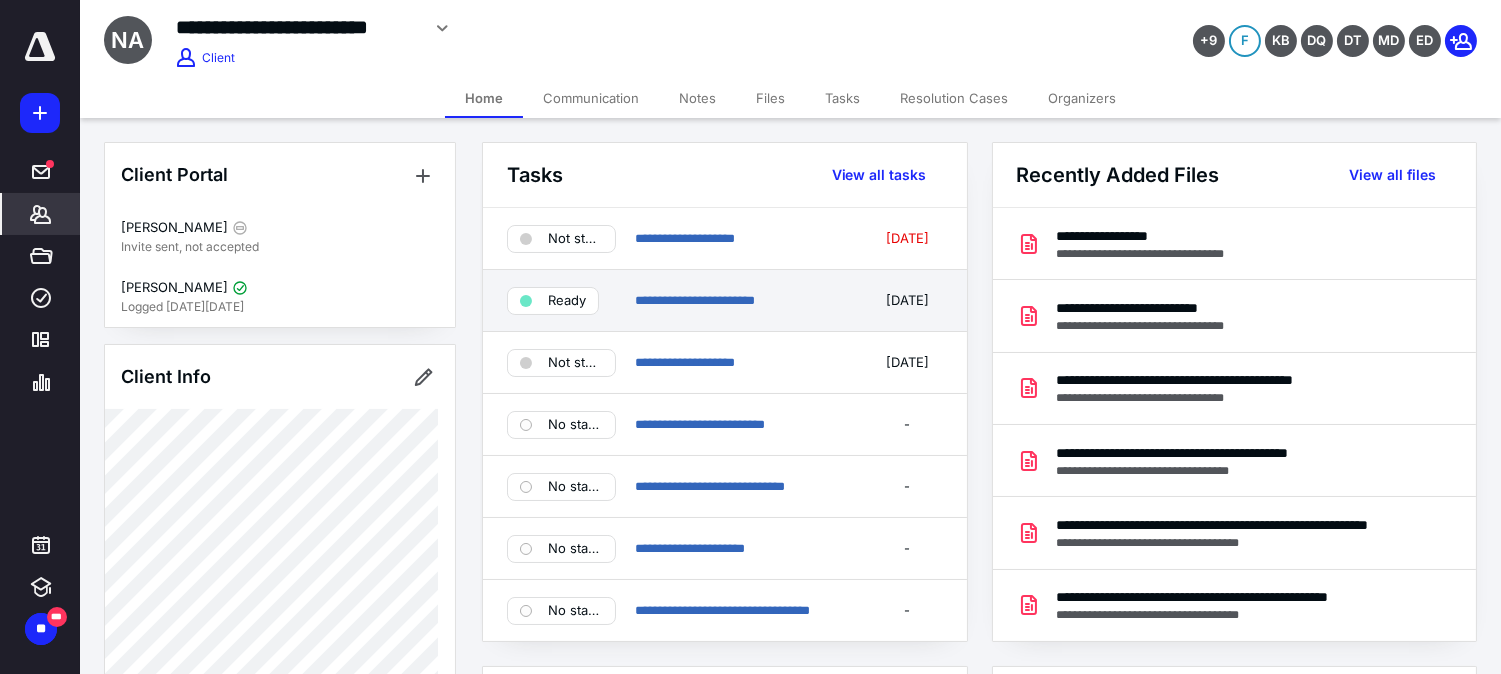 click on "**********" at bounding box center (744, 301) 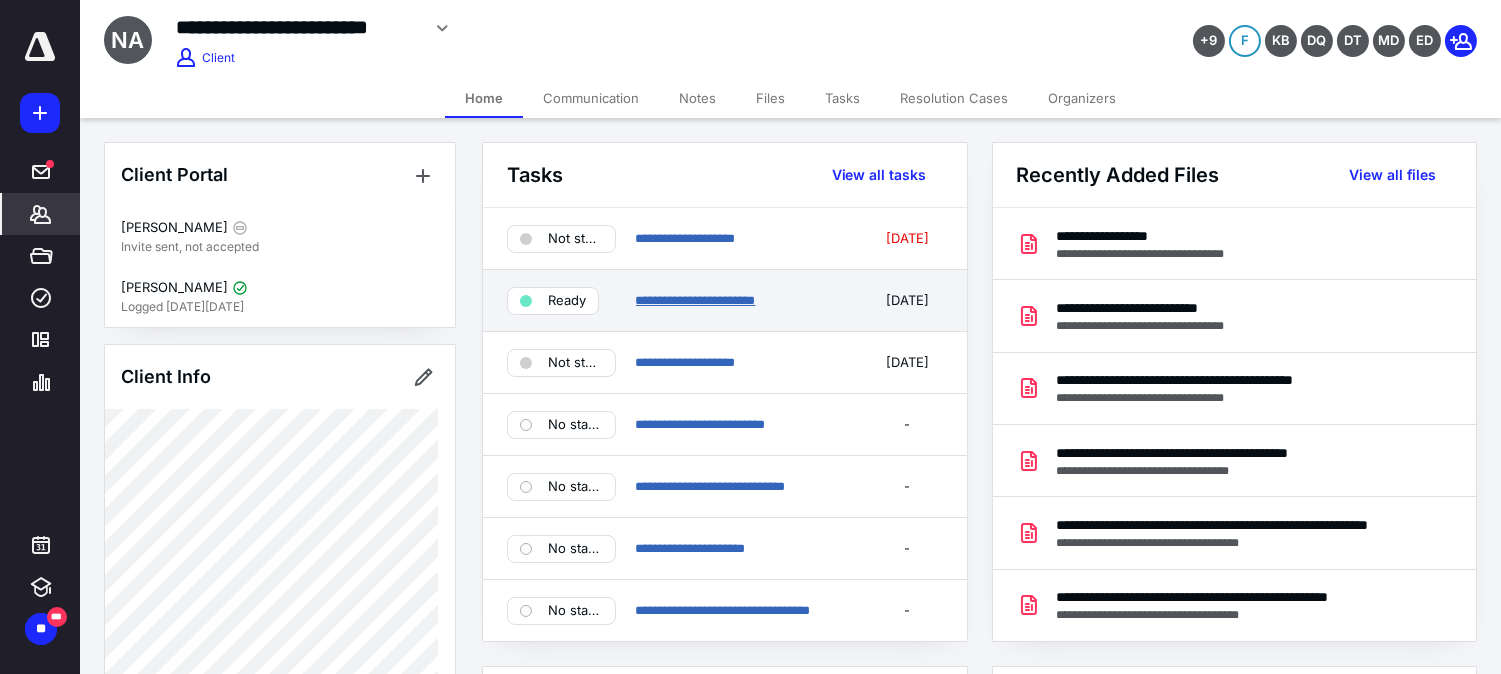 click on "**********" at bounding box center [696, 300] 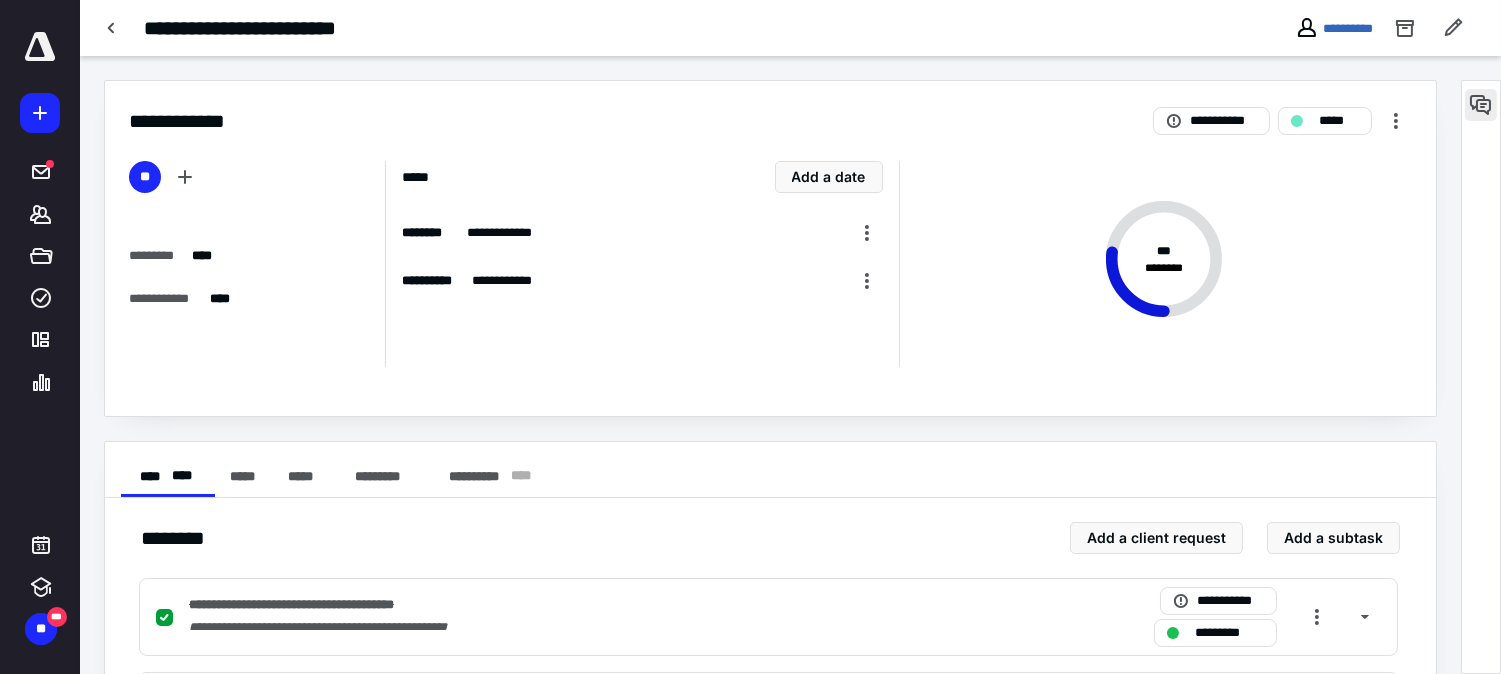 click at bounding box center [1481, 105] 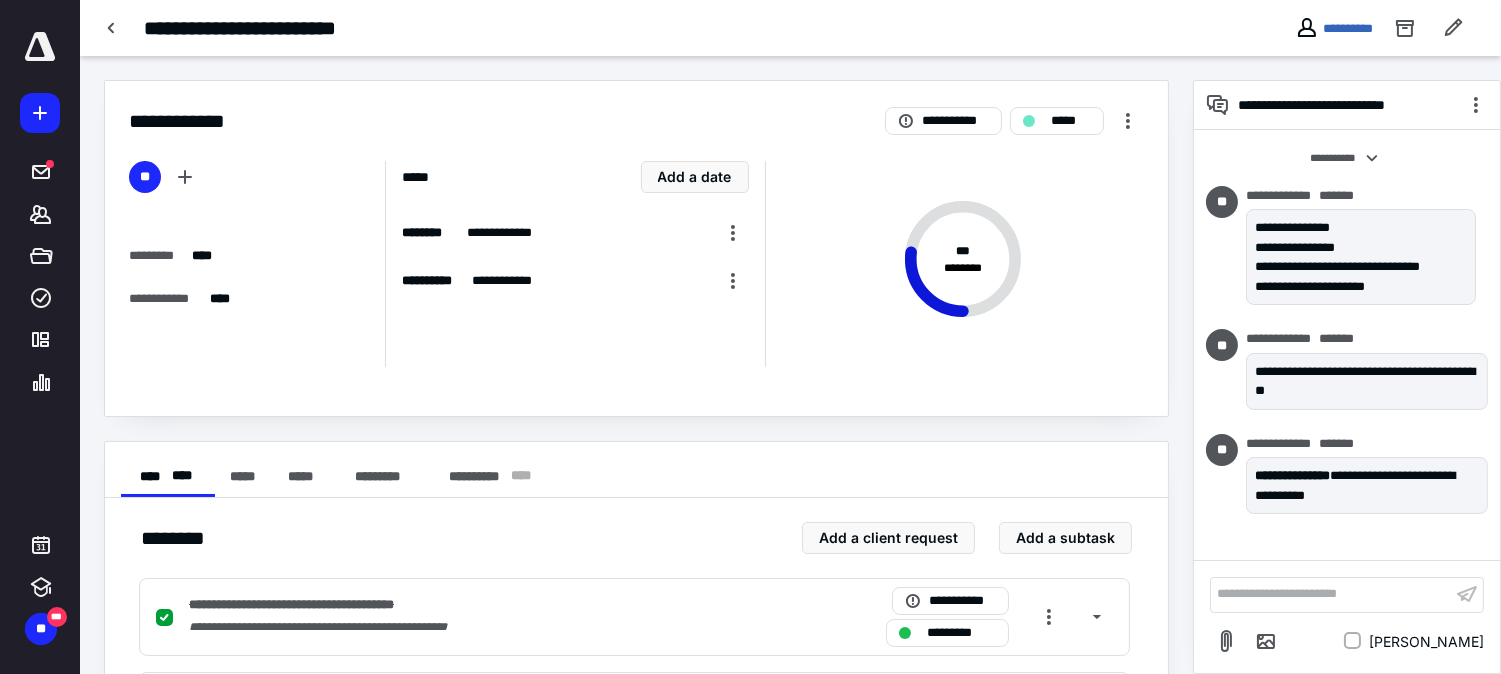 scroll, scrollTop: 111, scrollLeft: 0, axis: vertical 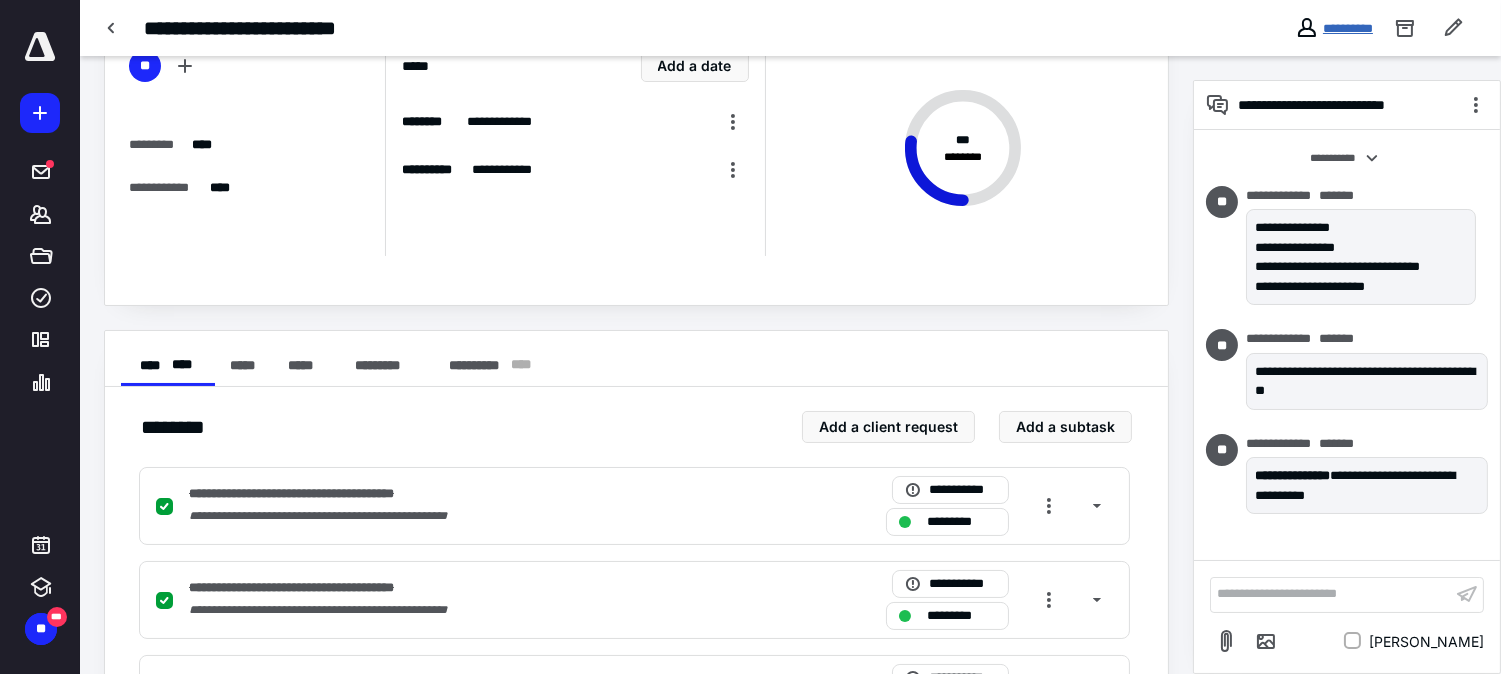 click on "**********" at bounding box center [1348, 28] 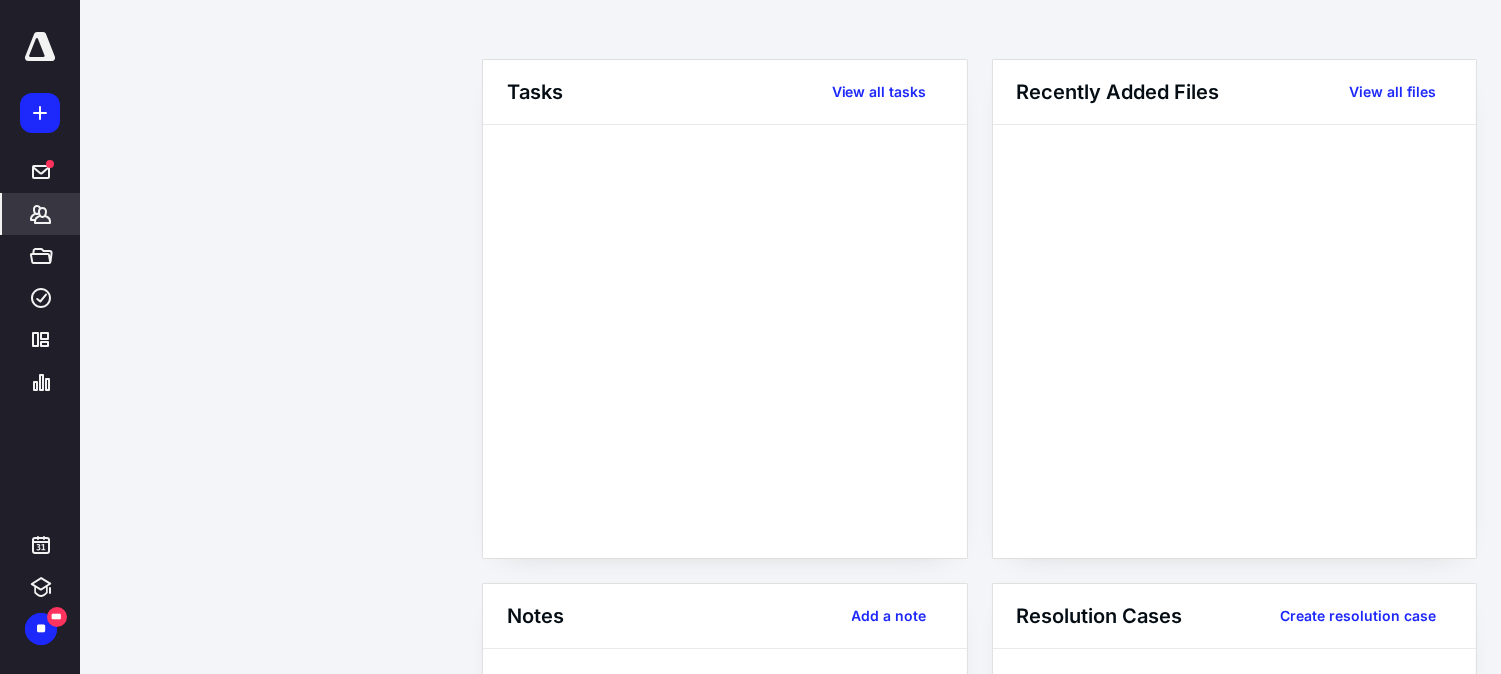 scroll, scrollTop: 0, scrollLeft: 0, axis: both 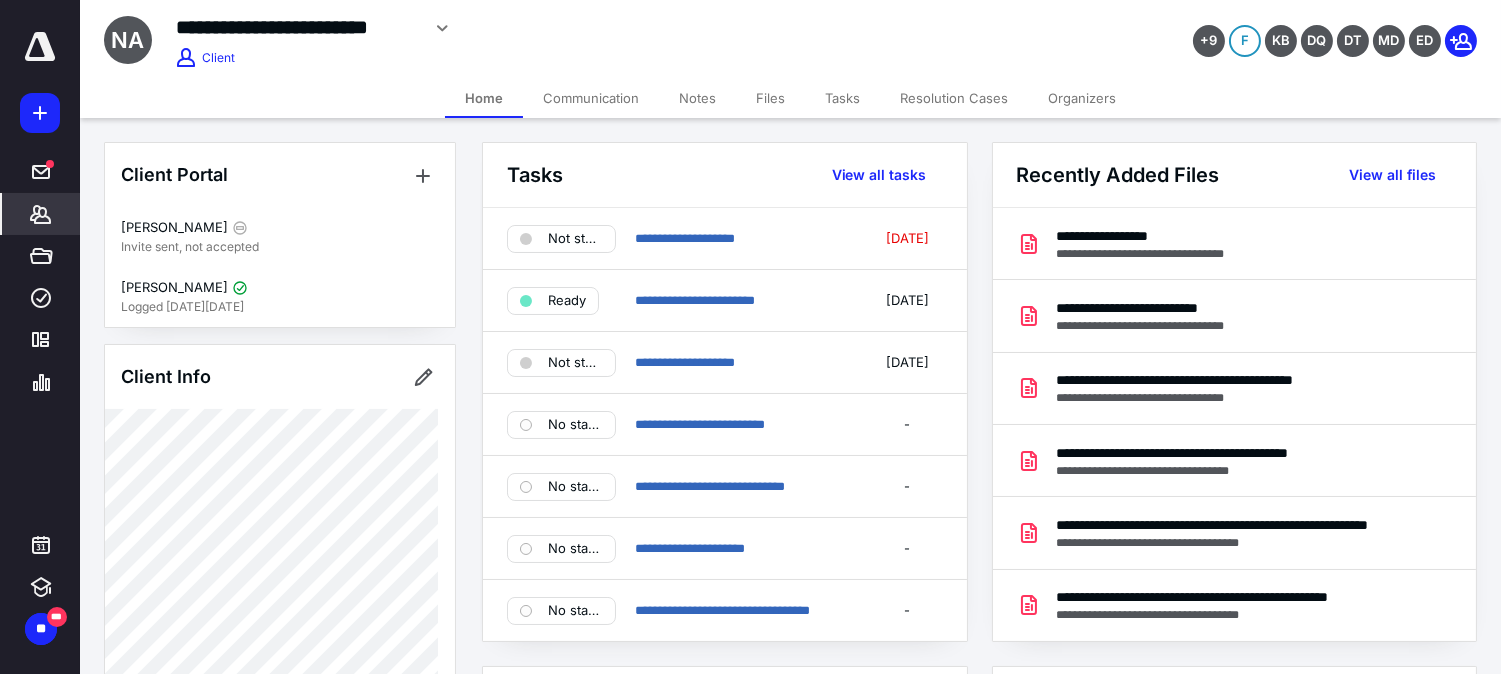 click on "Files" at bounding box center [770, 98] 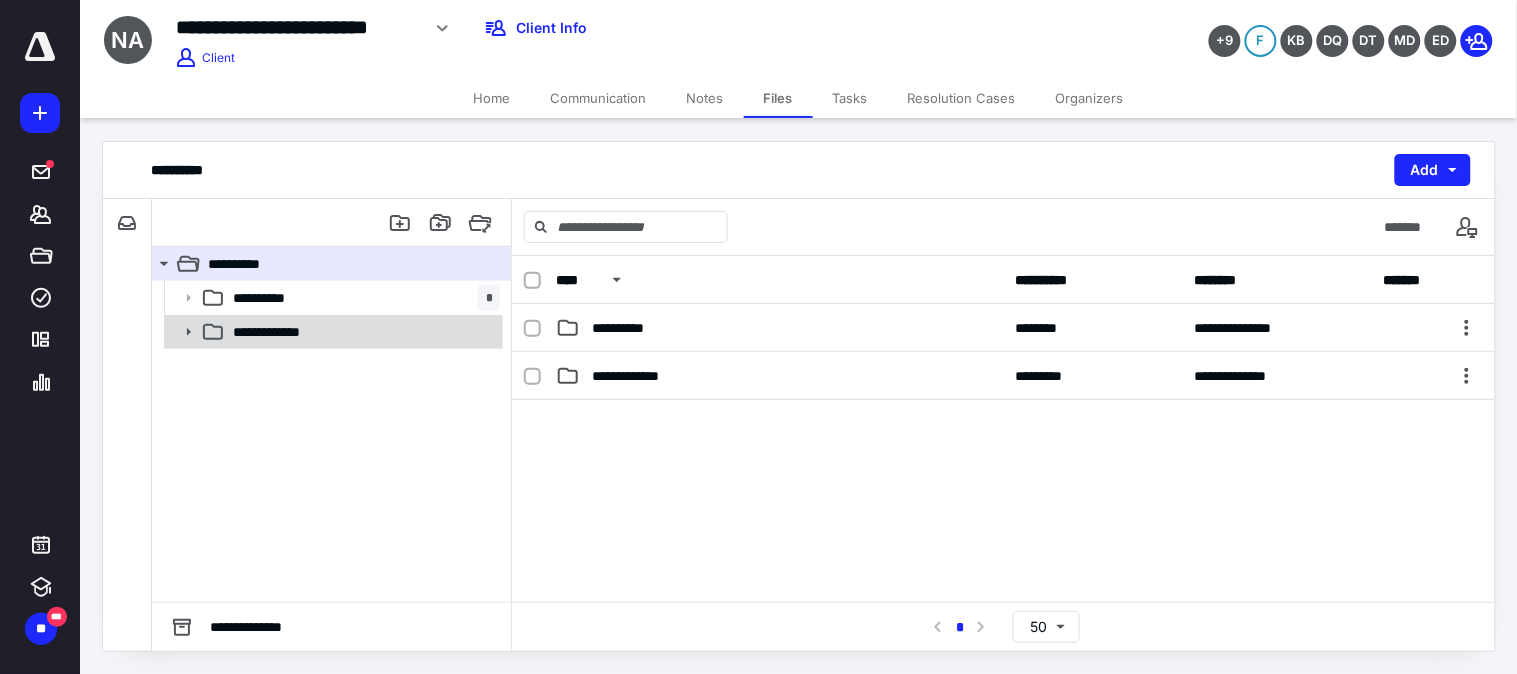 click 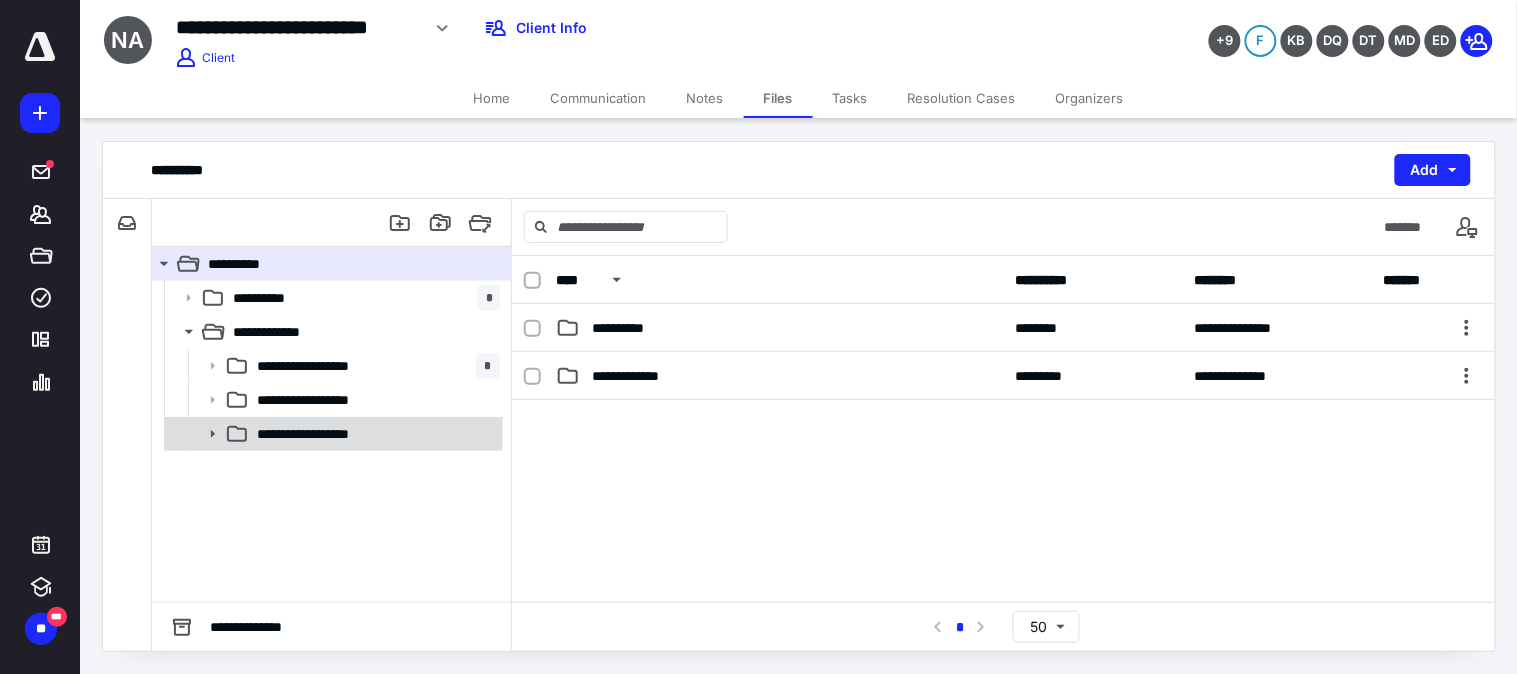 click 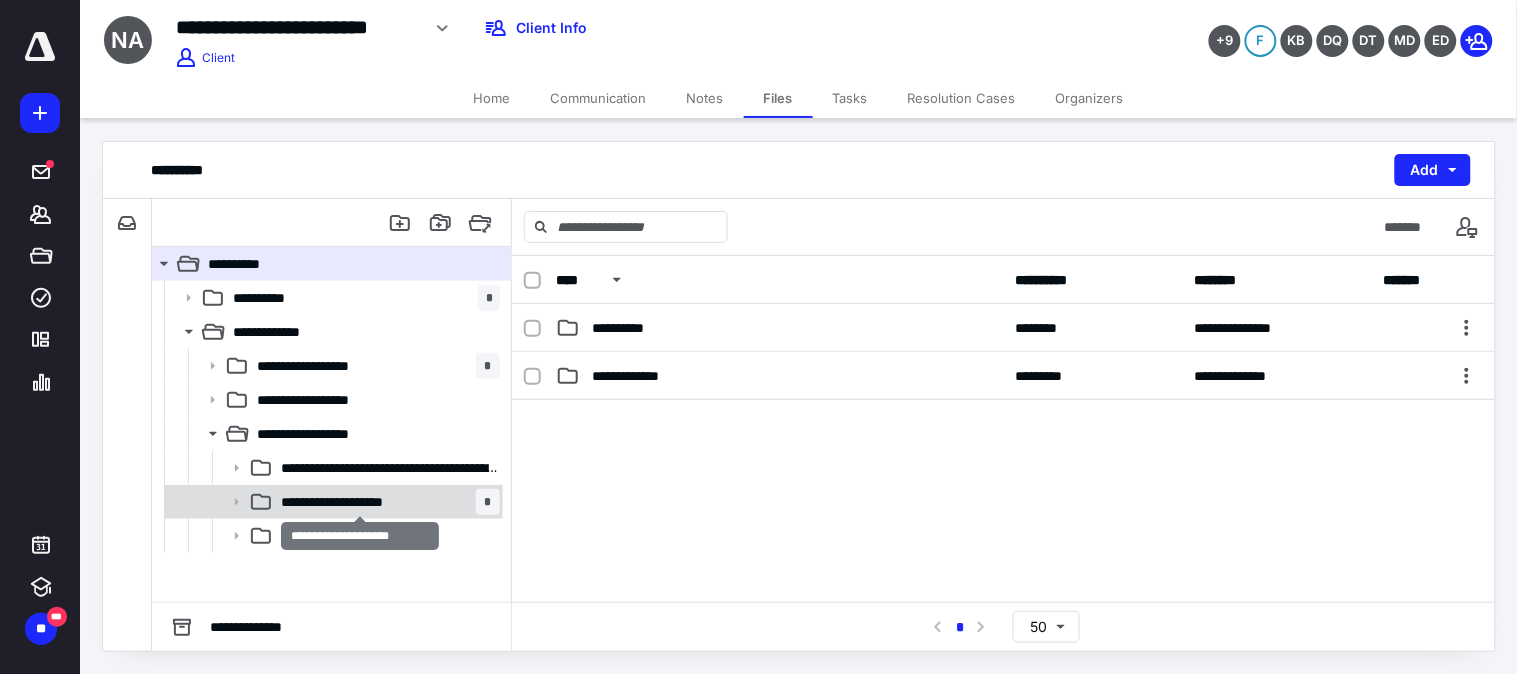 click on "**********" at bounding box center [360, 502] 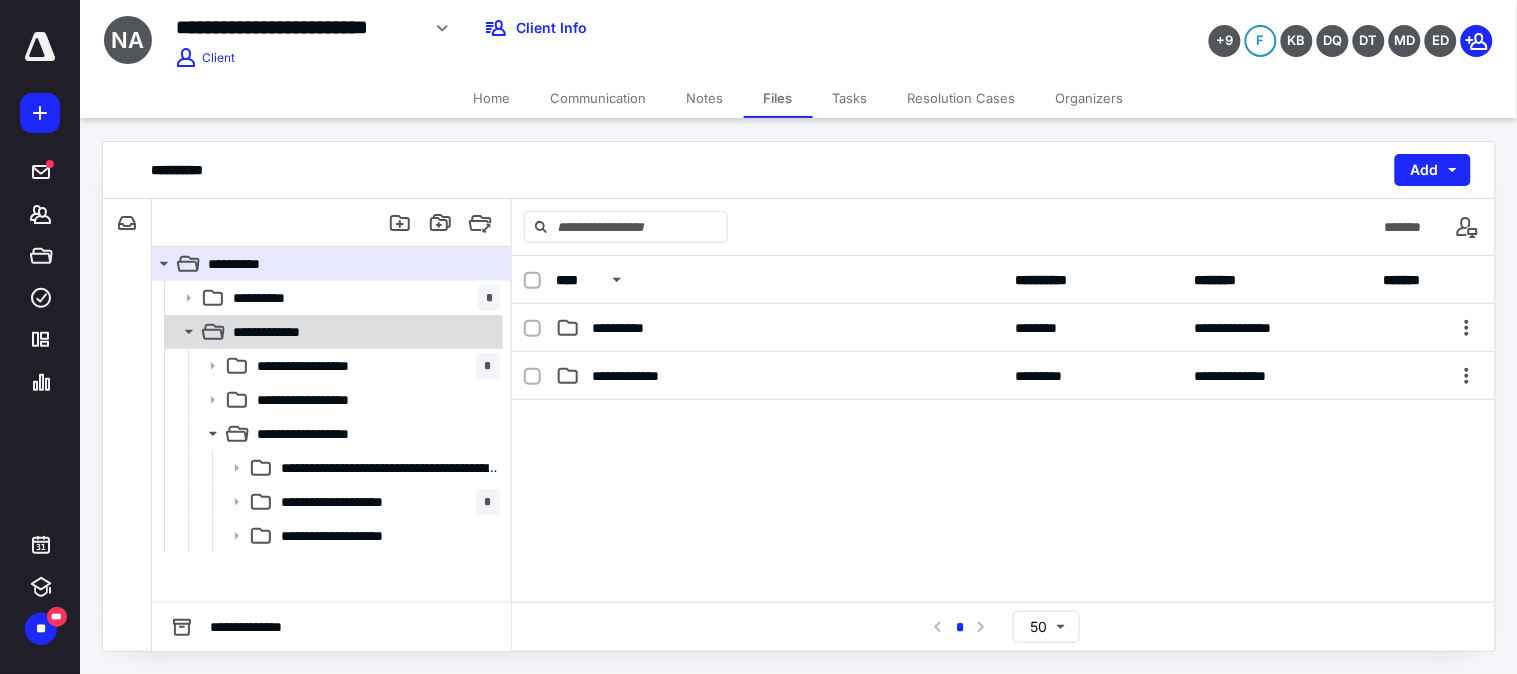 click on "**********" at bounding box center [286, 332] 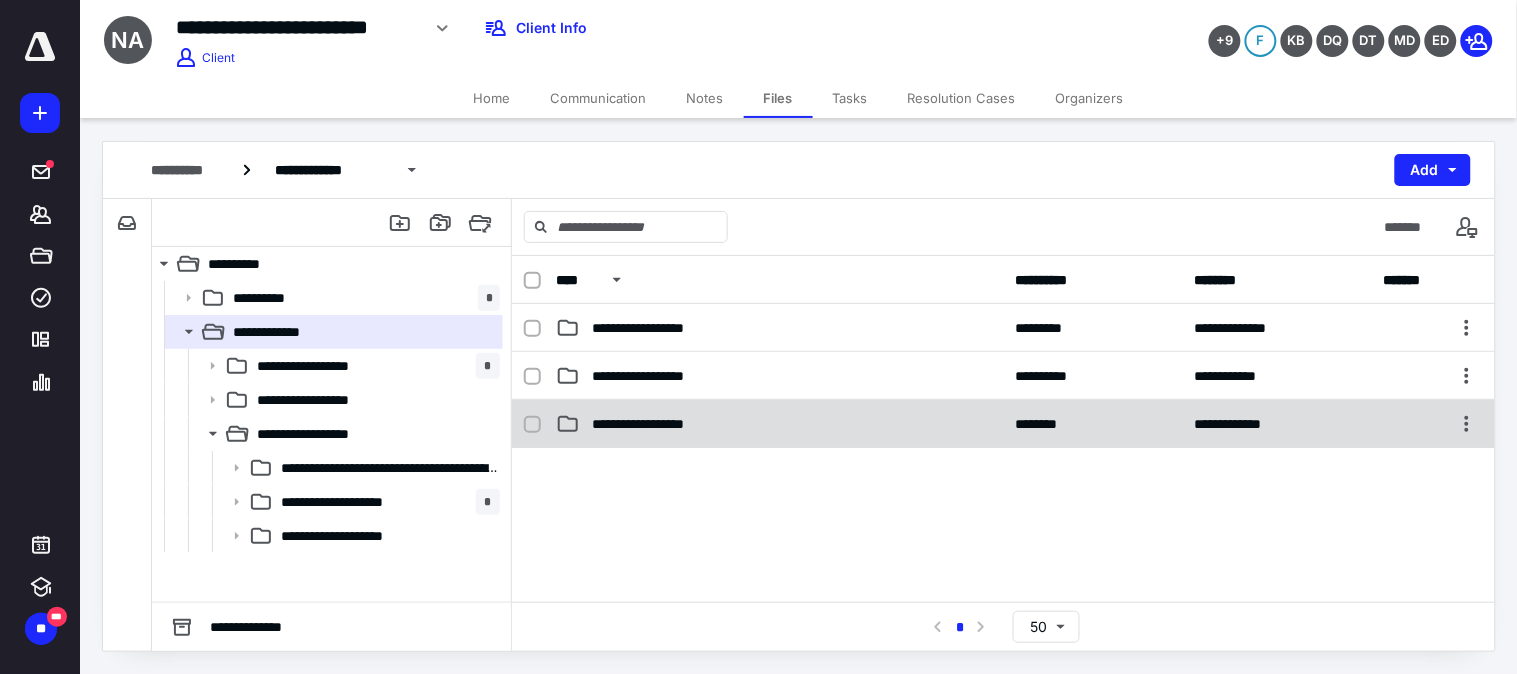 click 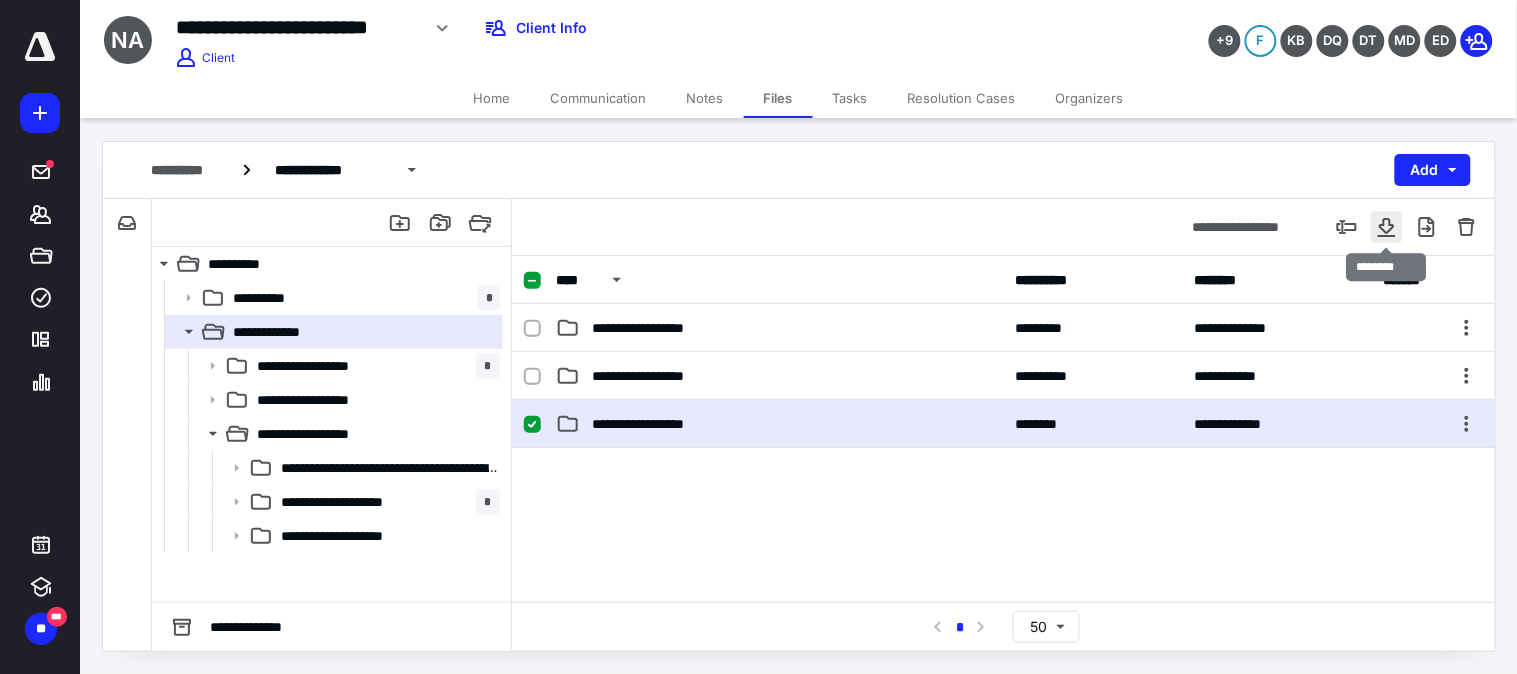 click at bounding box center [1387, 227] 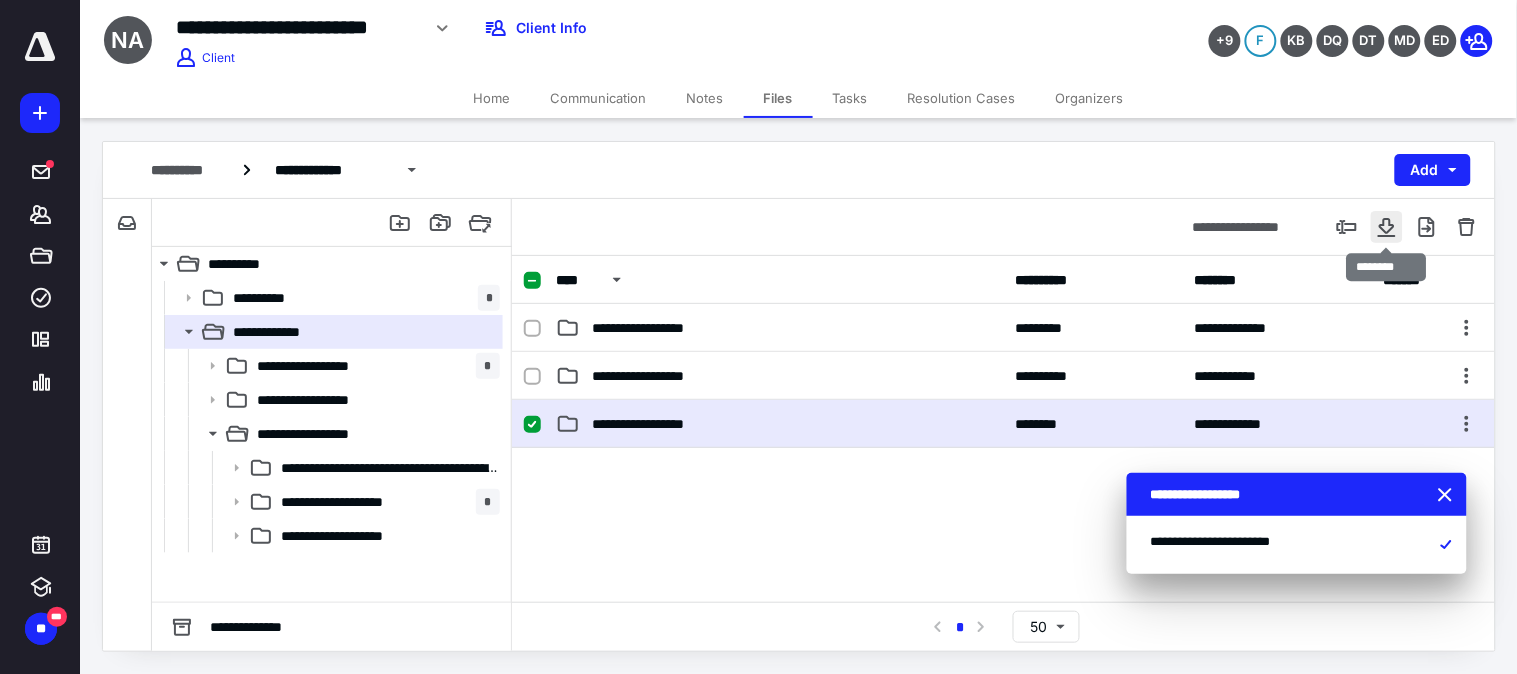 type 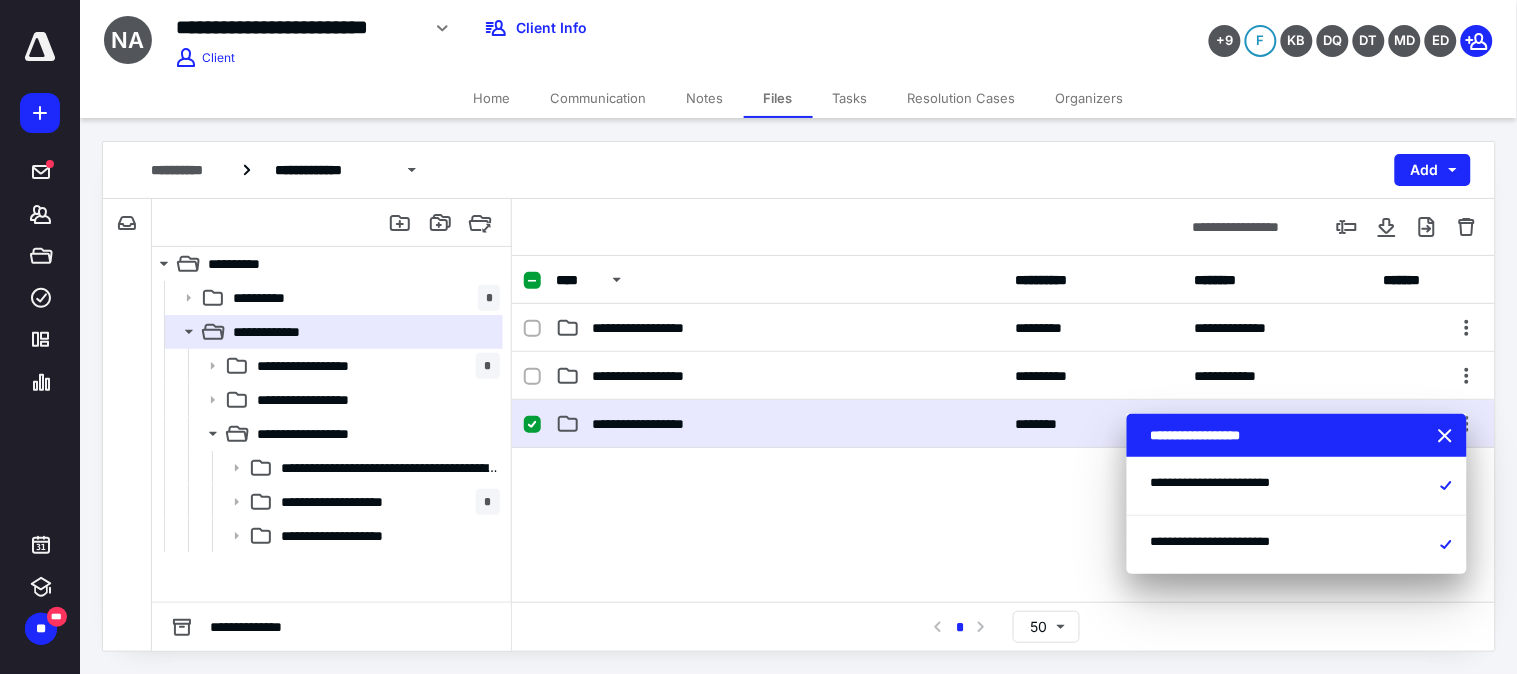 click on "**********" at bounding box center (600, 28) 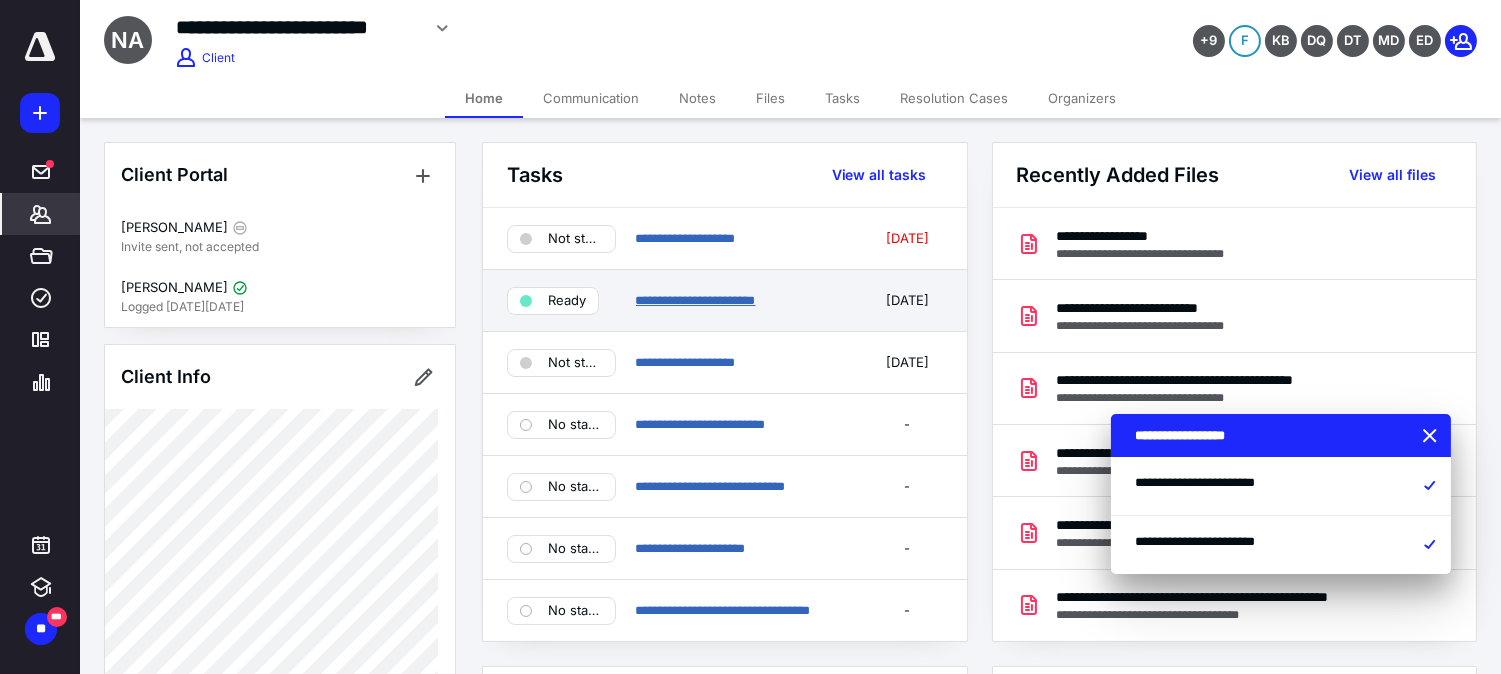 click on "**********" at bounding box center [696, 300] 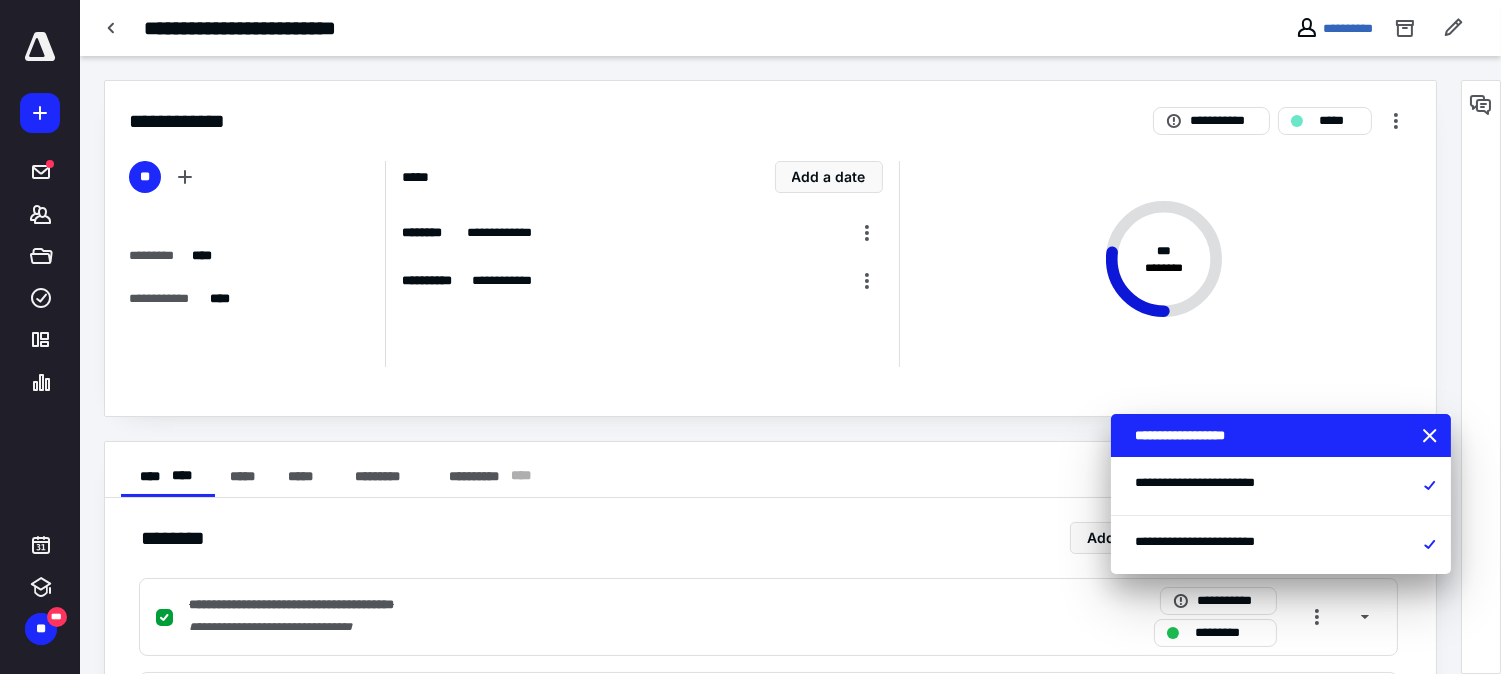 click at bounding box center (1432, 437) 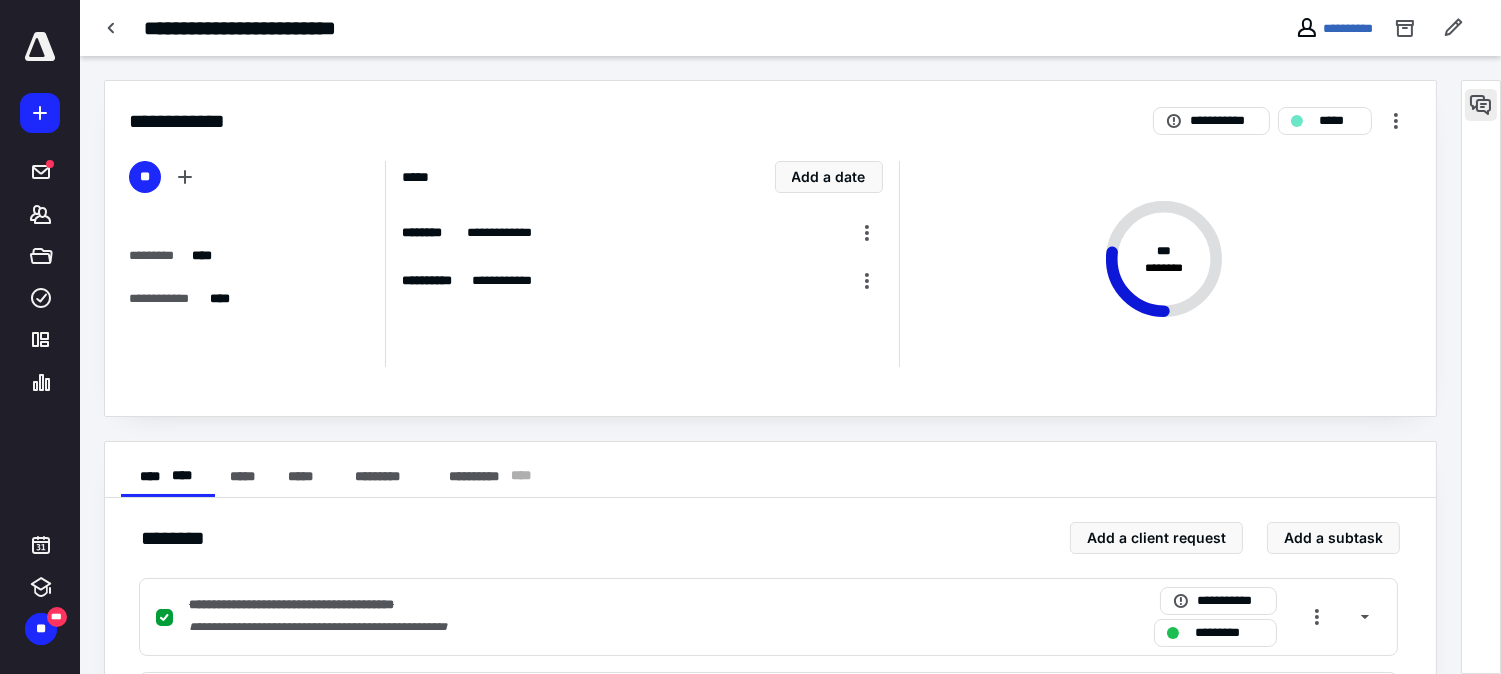 click at bounding box center (1481, 105) 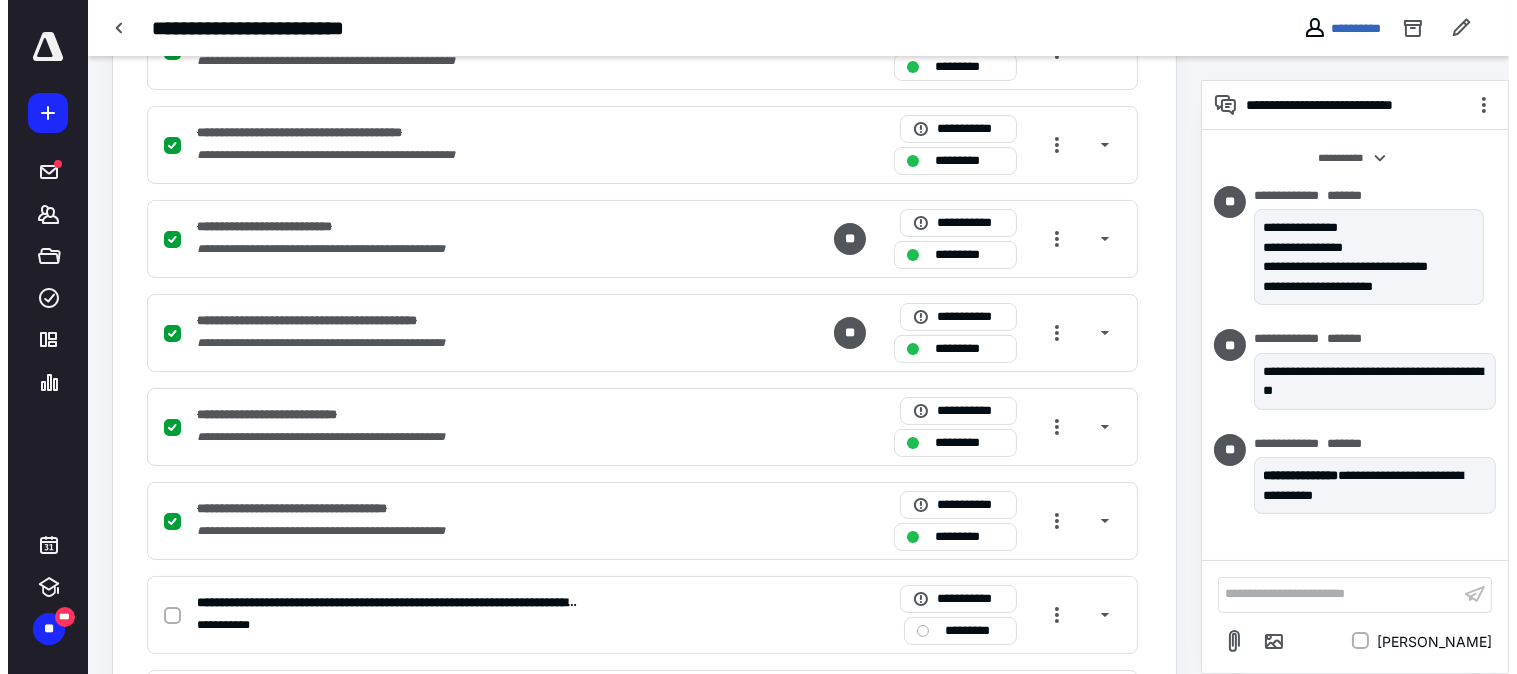 scroll, scrollTop: 0, scrollLeft: 0, axis: both 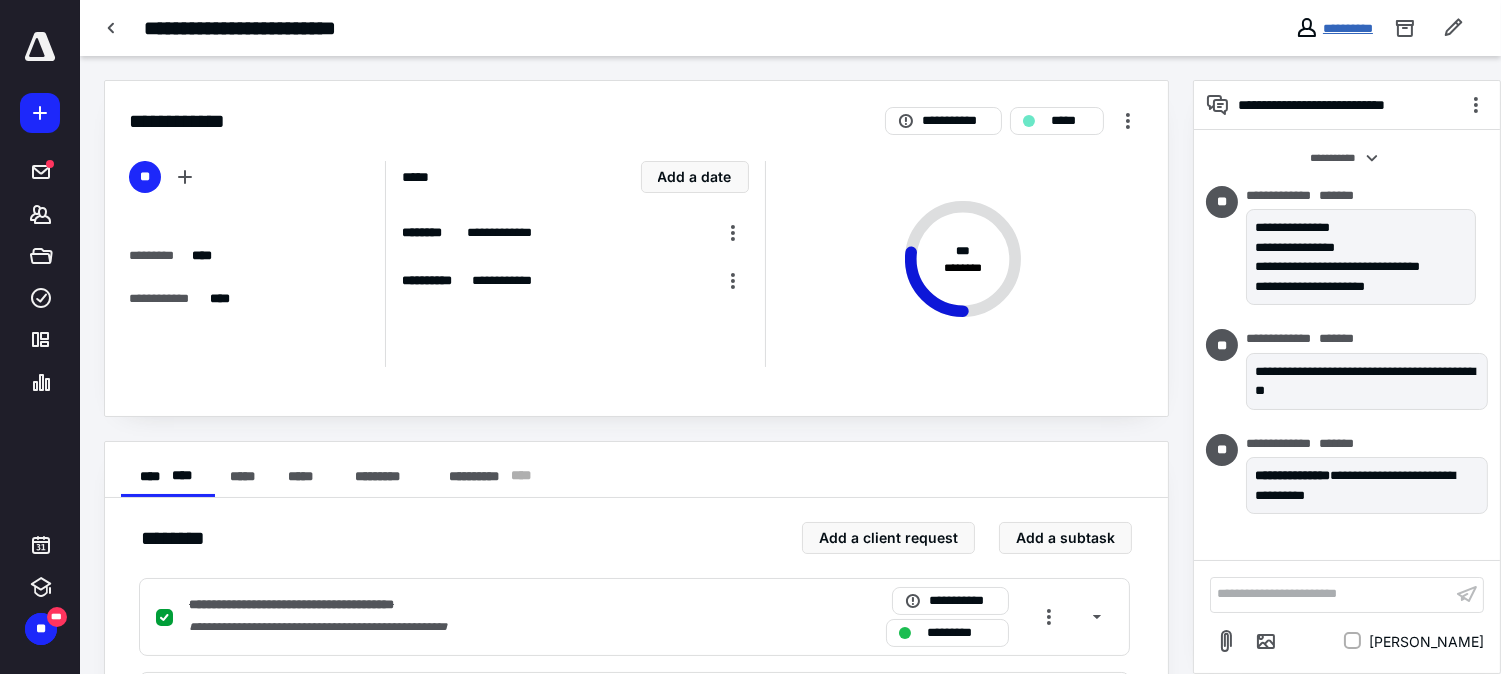 click on "**********" at bounding box center [1348, 28] 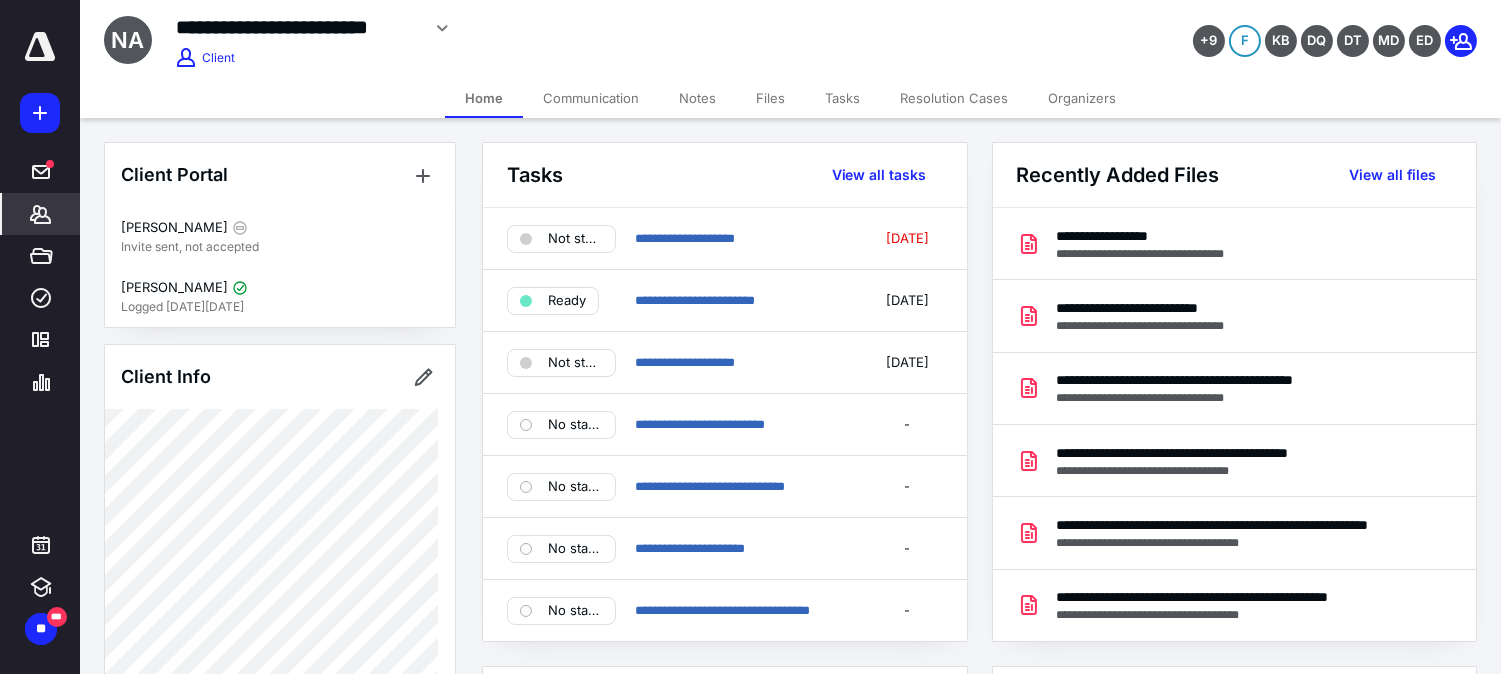 click on "Files" at bounding box center [770, 98] 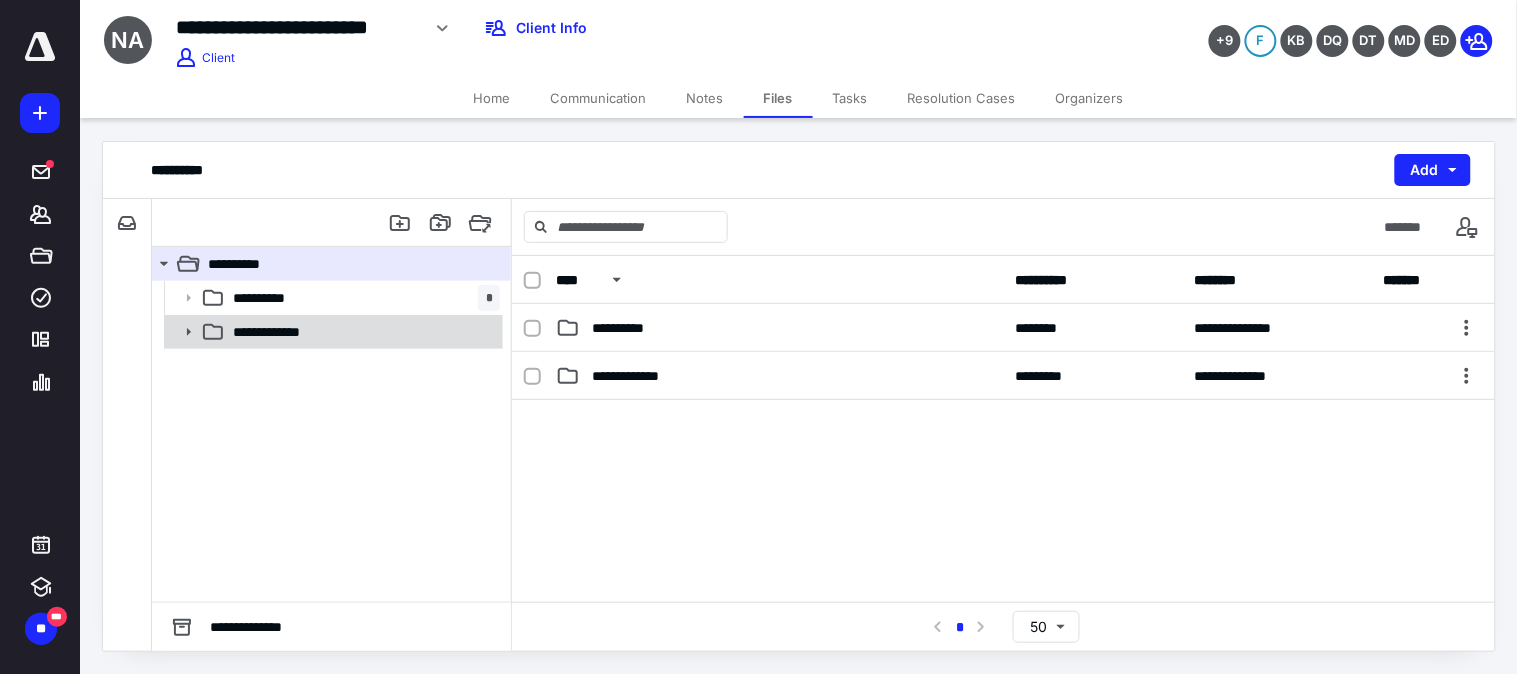 click on "**********" at bounding box center [286, 332] 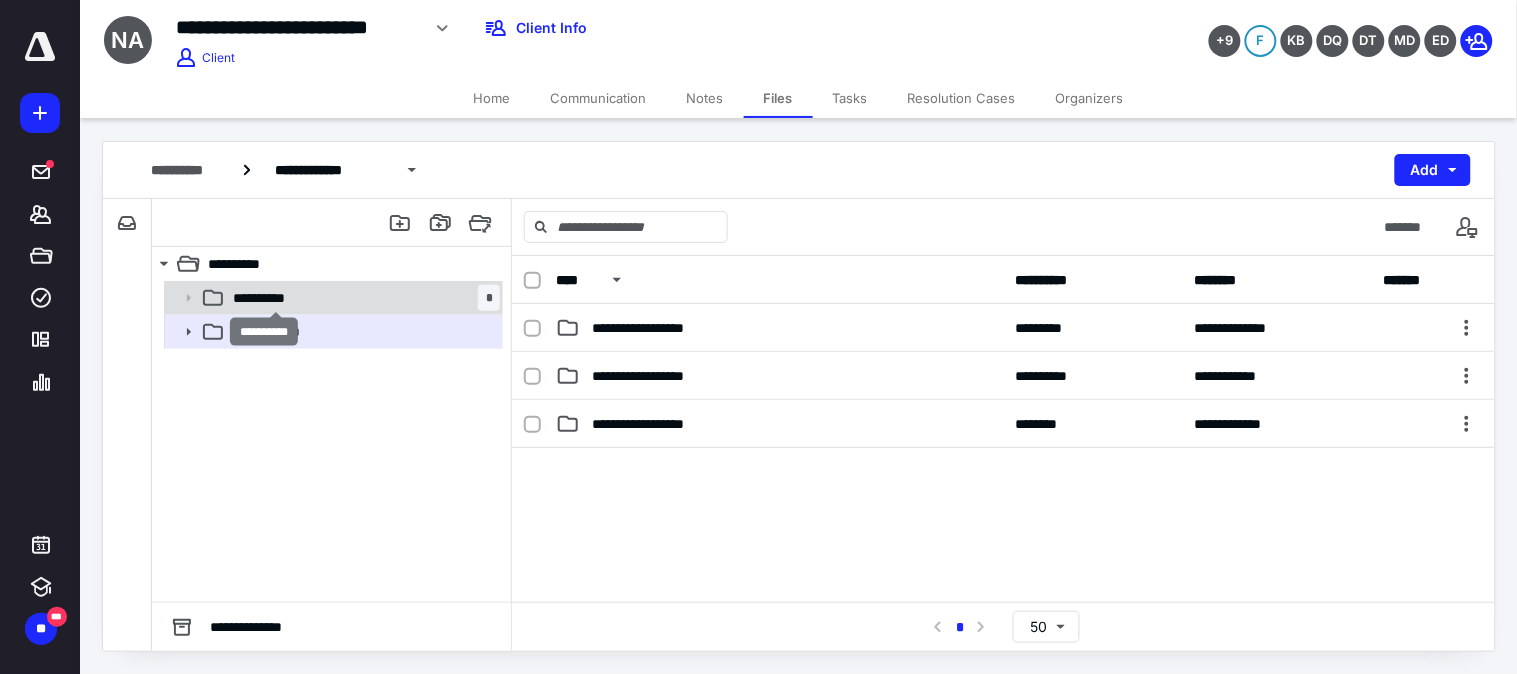 click on "**********" at bounding box center [275, 298] 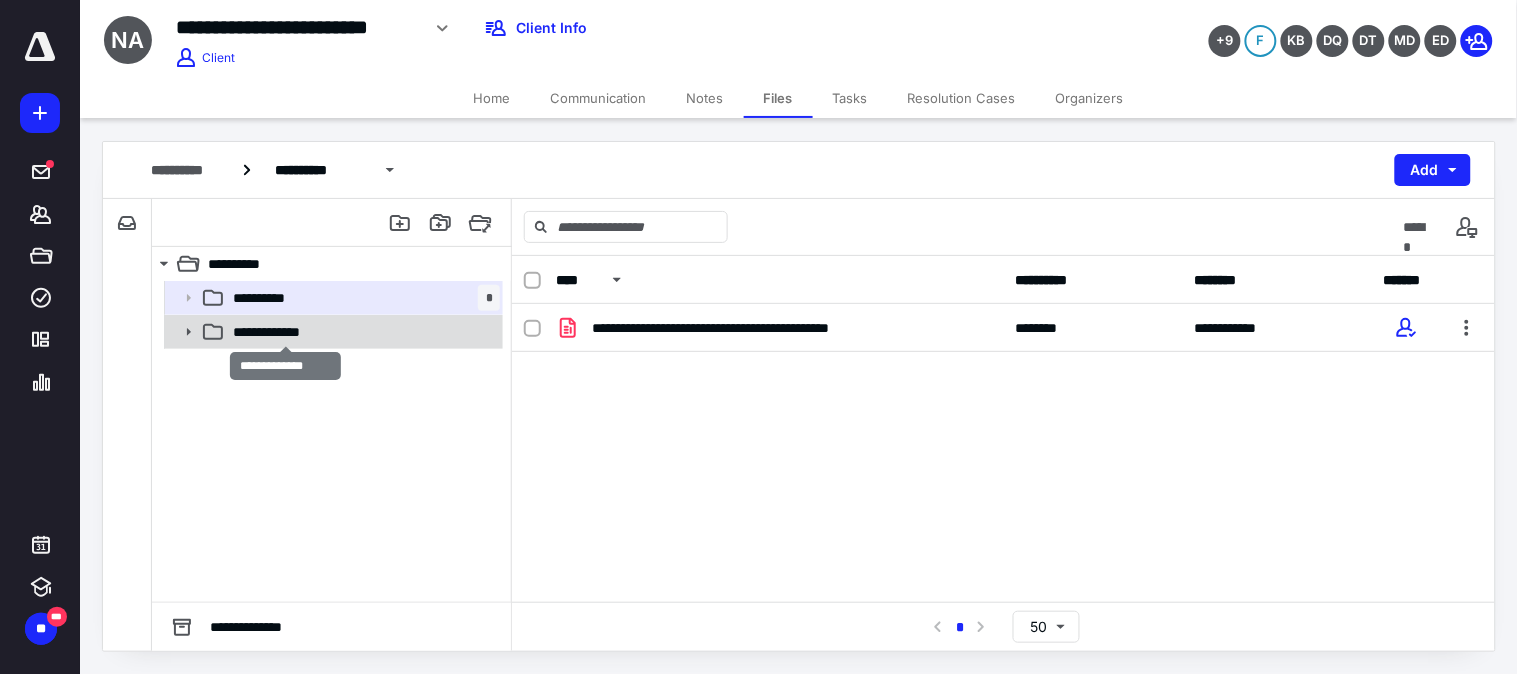click on "**********" at bounding box center (286, 332) 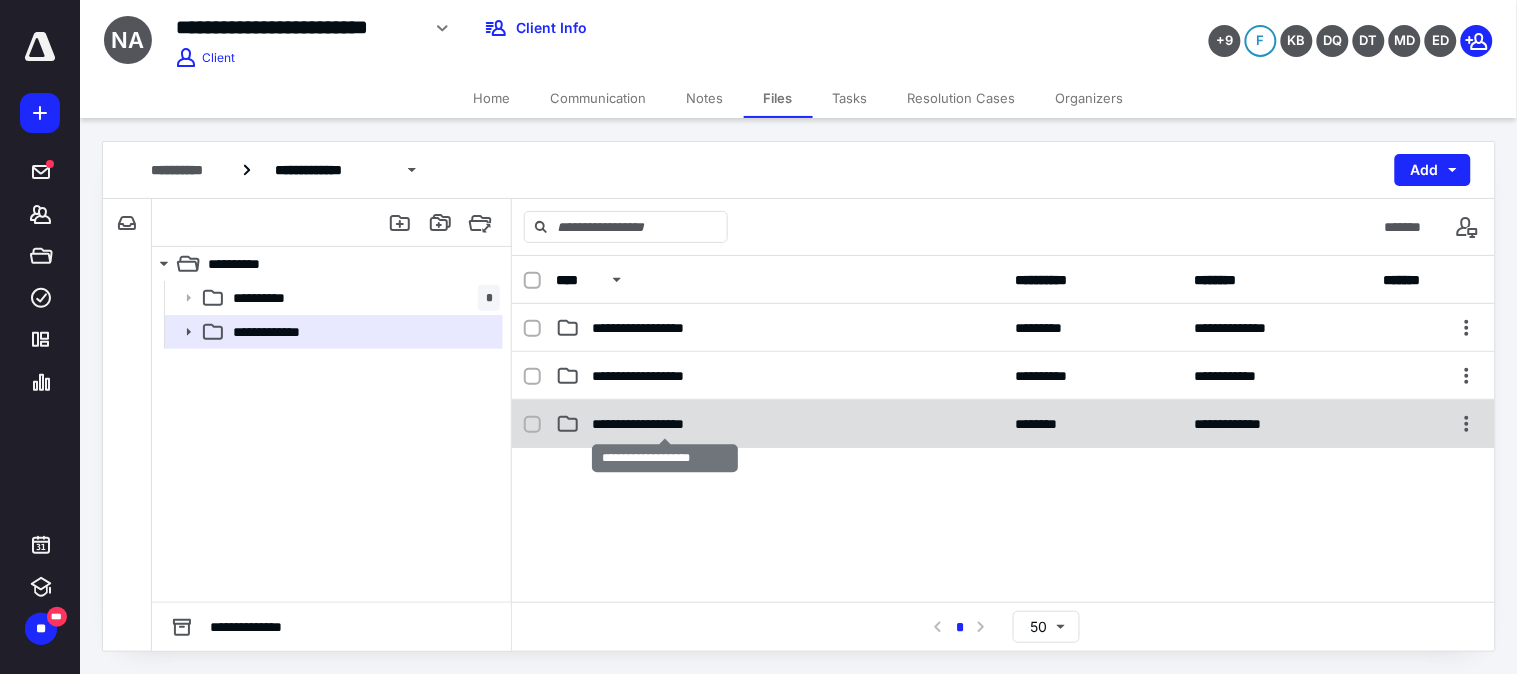 click on "**********" at bounding box center [665, 424] 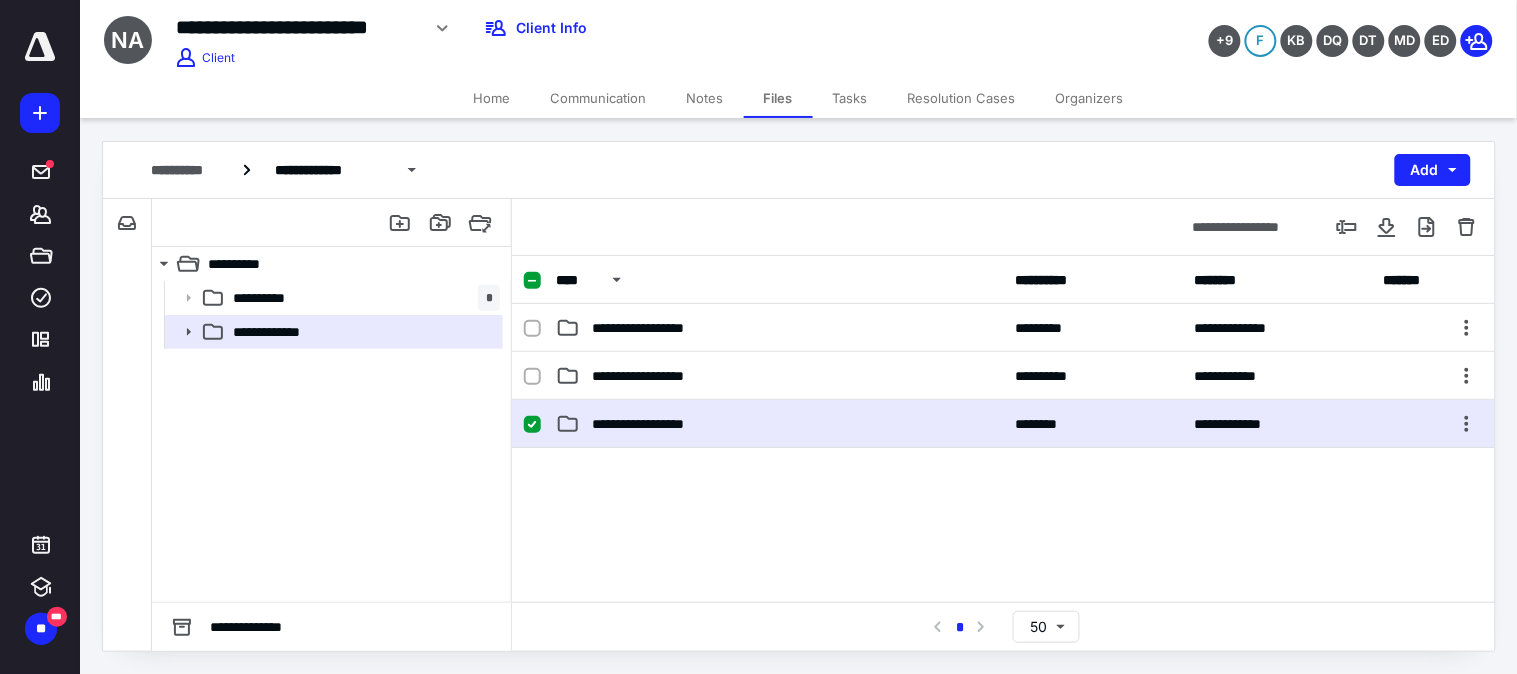 drag, startPoint x: 606, startPoint y: 425, endPoint x: 216, endPoint y: 360, distance: 395.37958 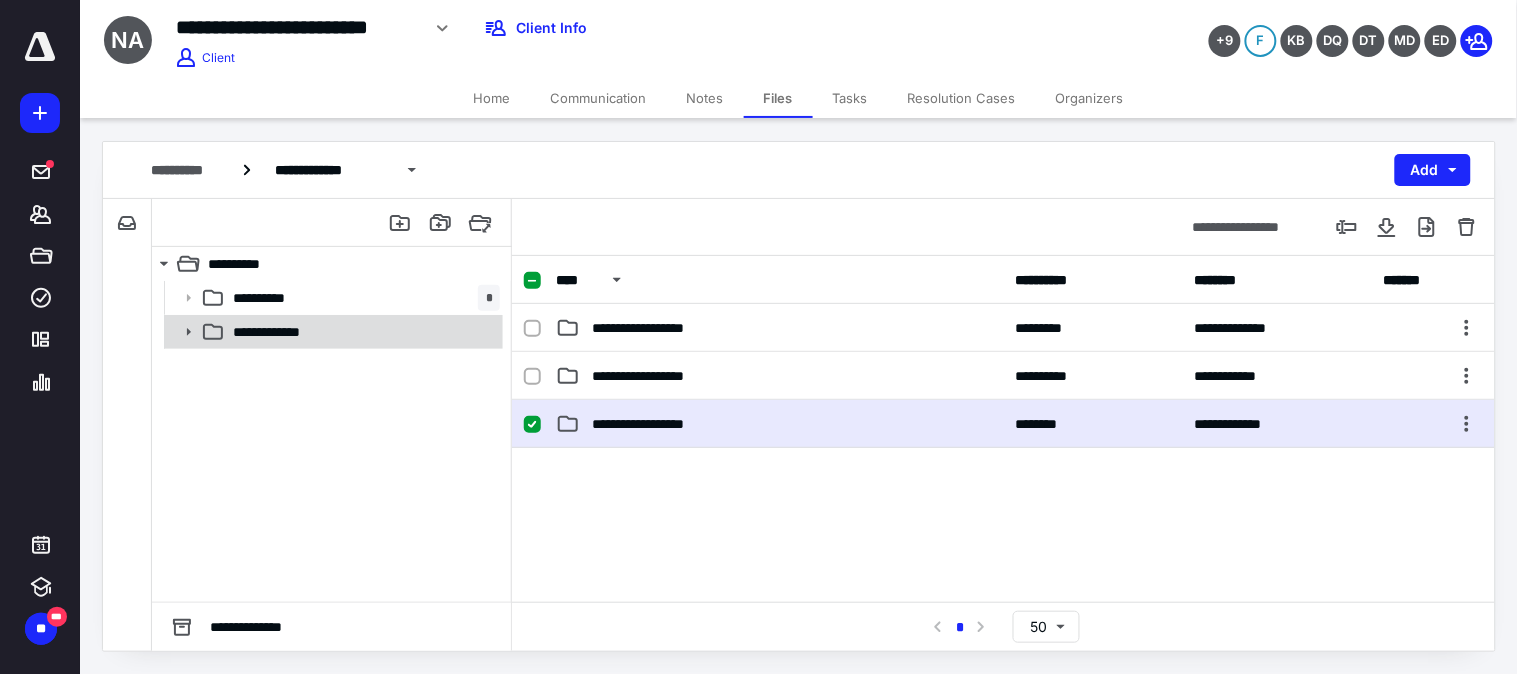 click 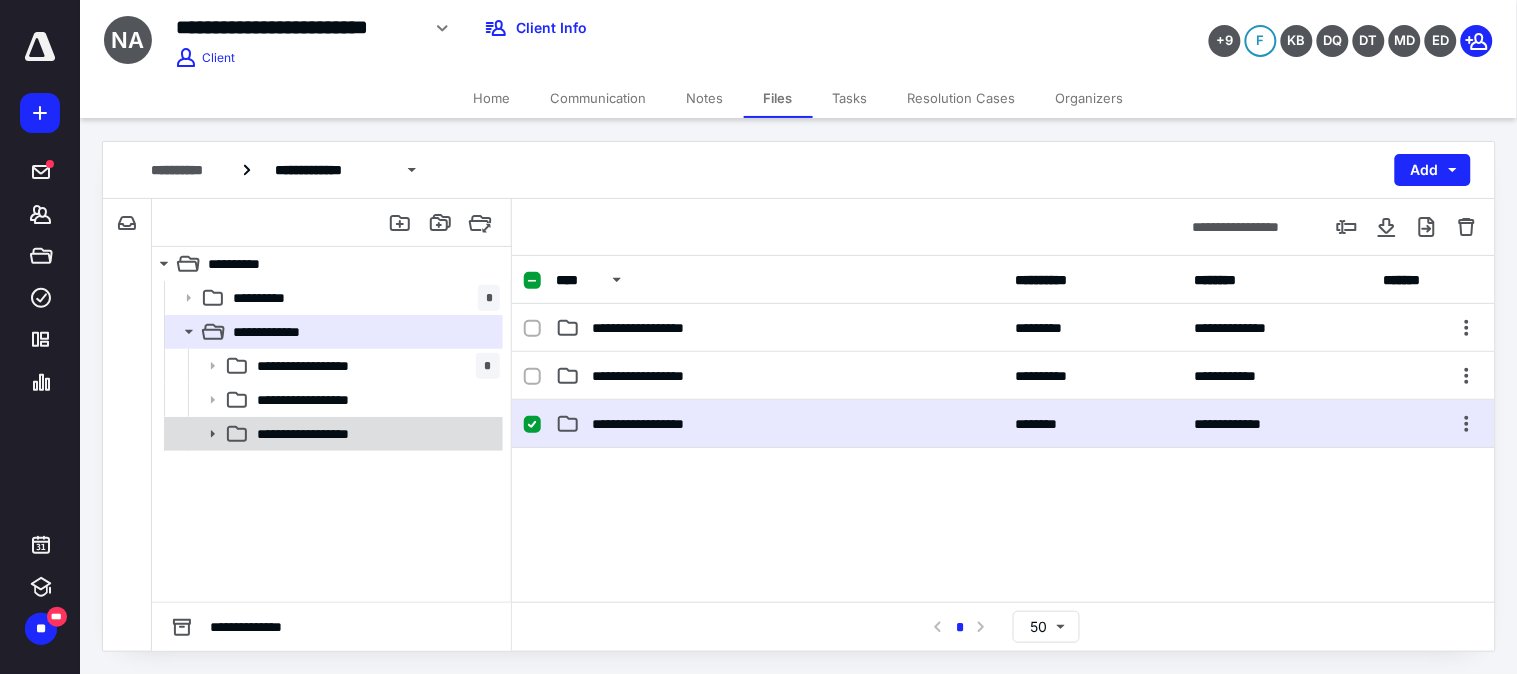 click 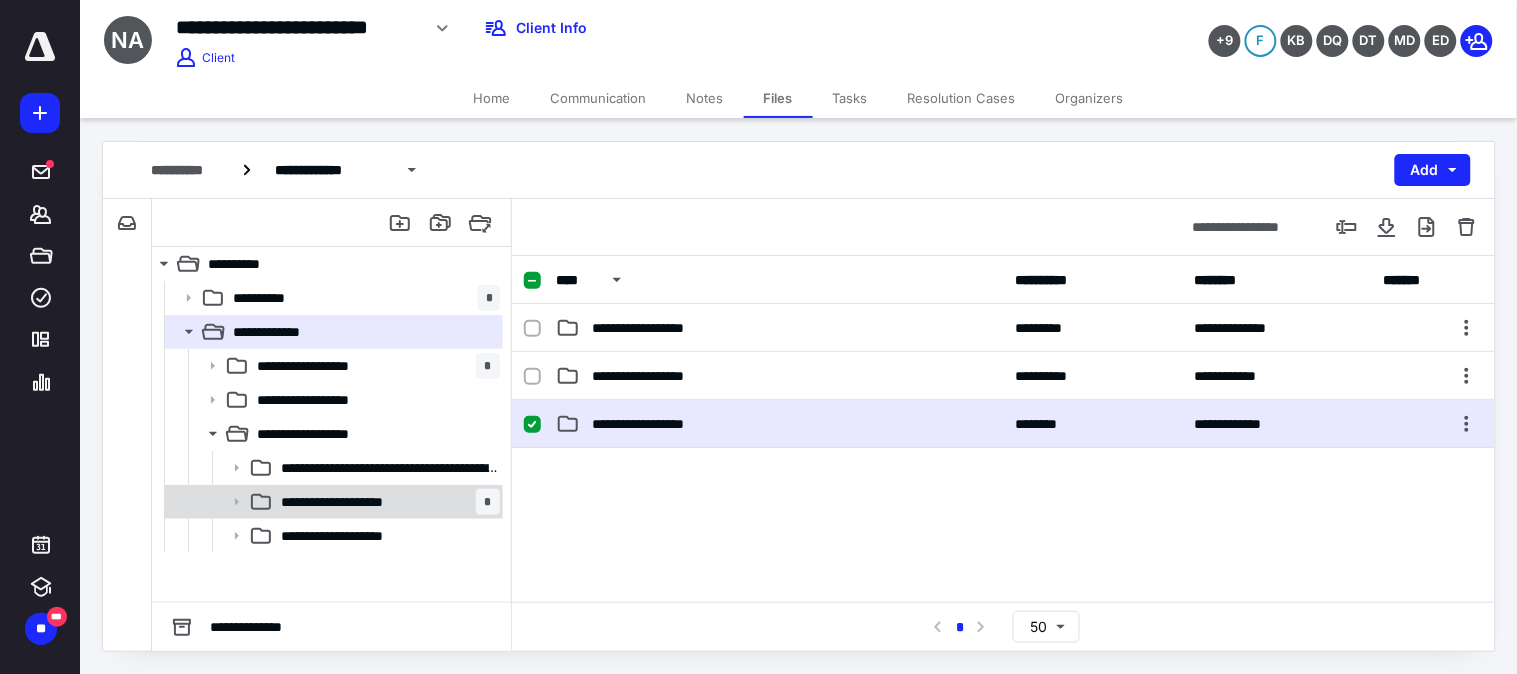 click on "**********" at bounding box center [360, 502] 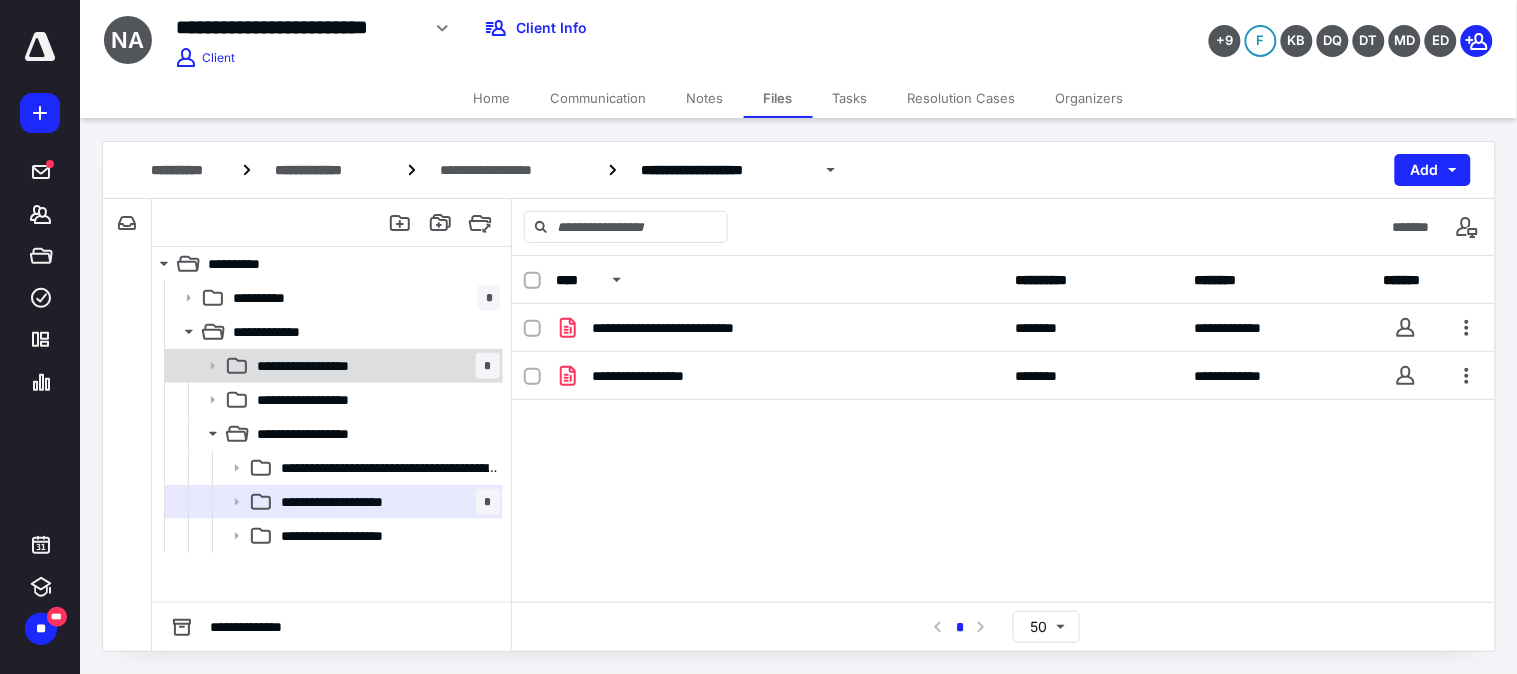 click on "**********" at bounding box center [328, 366] 